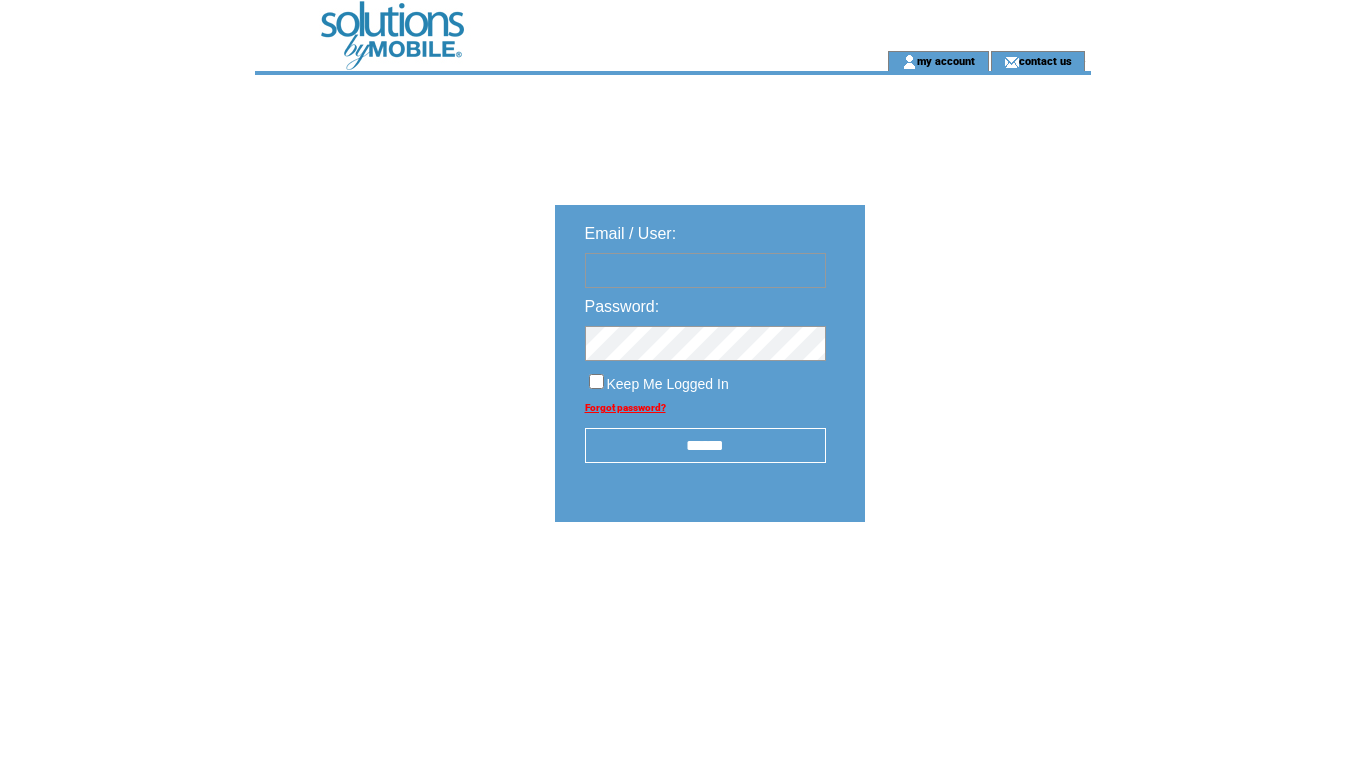 scroll, scrollTop: 0, scrollLeft: 0, axis: both 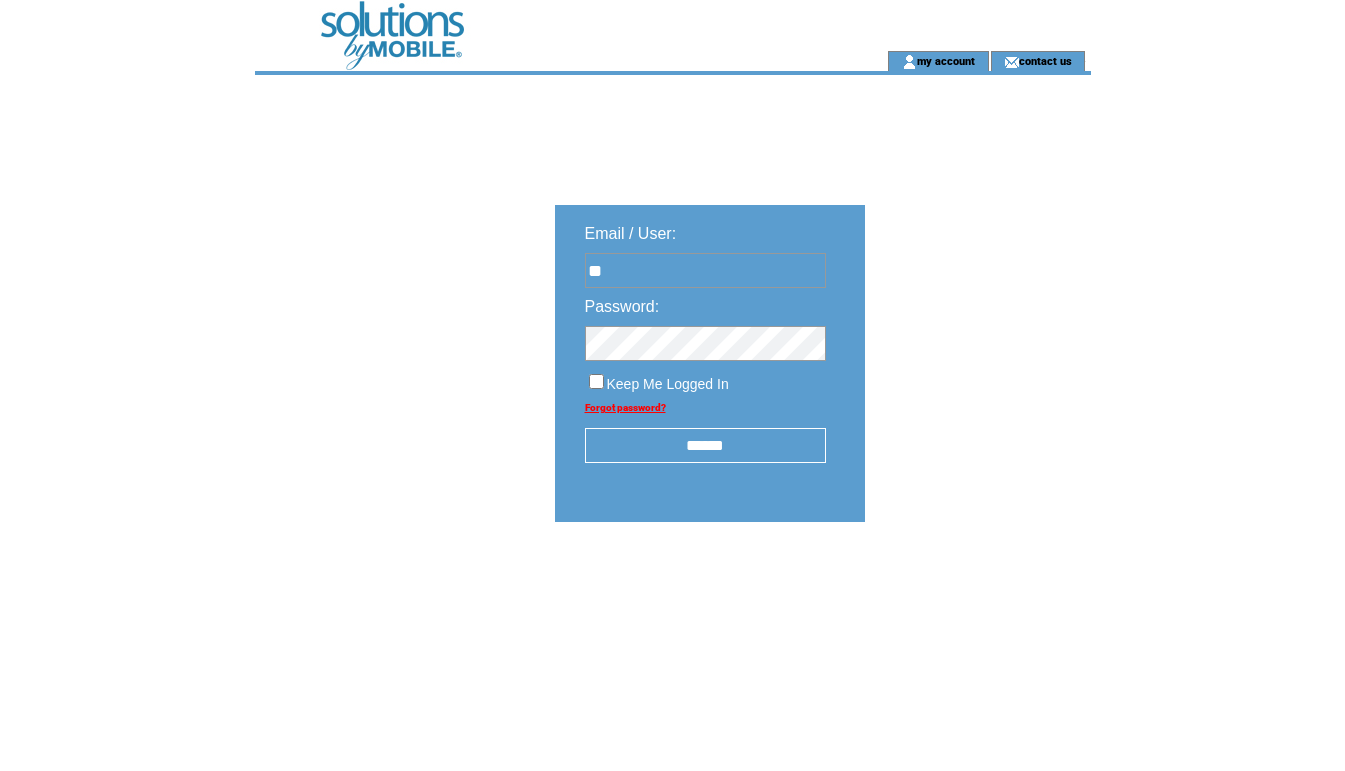 type on "**********" 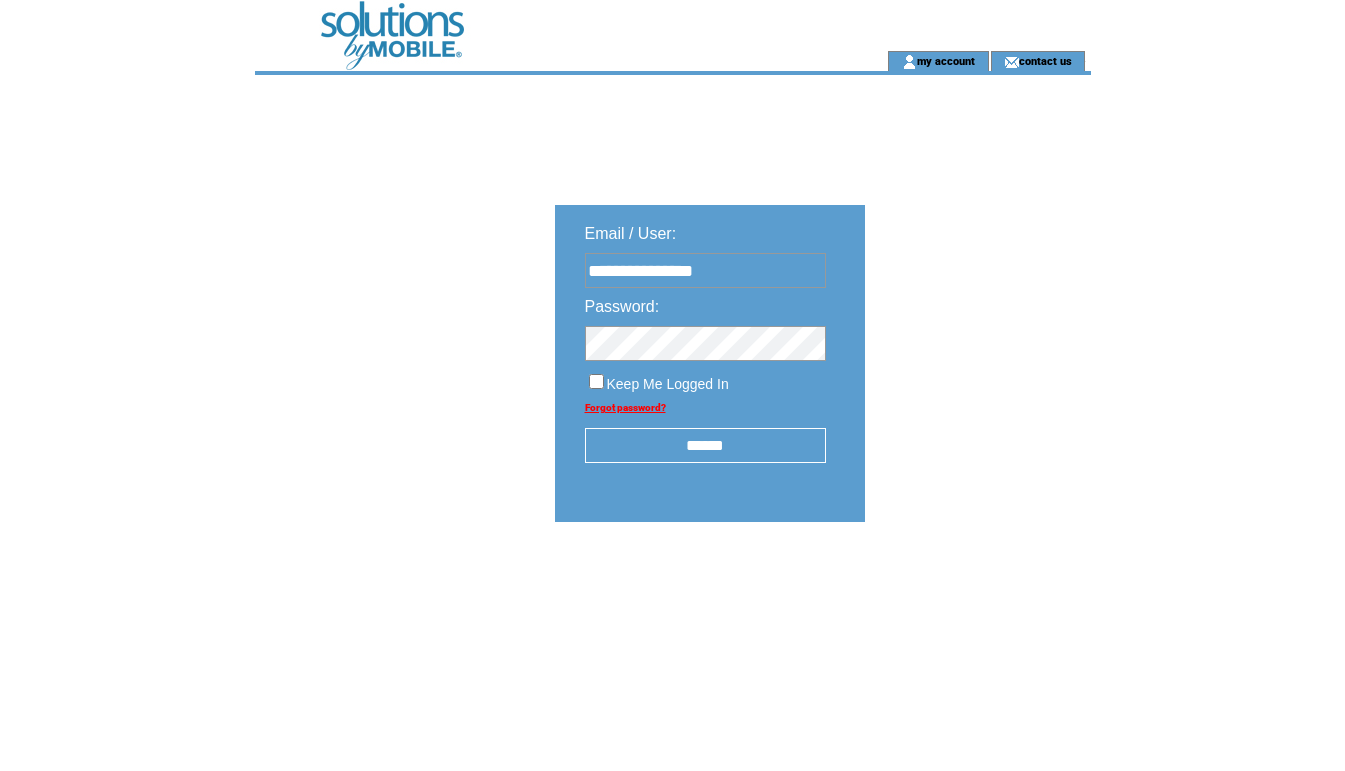 click on "******" at bounding box center [705, 445] 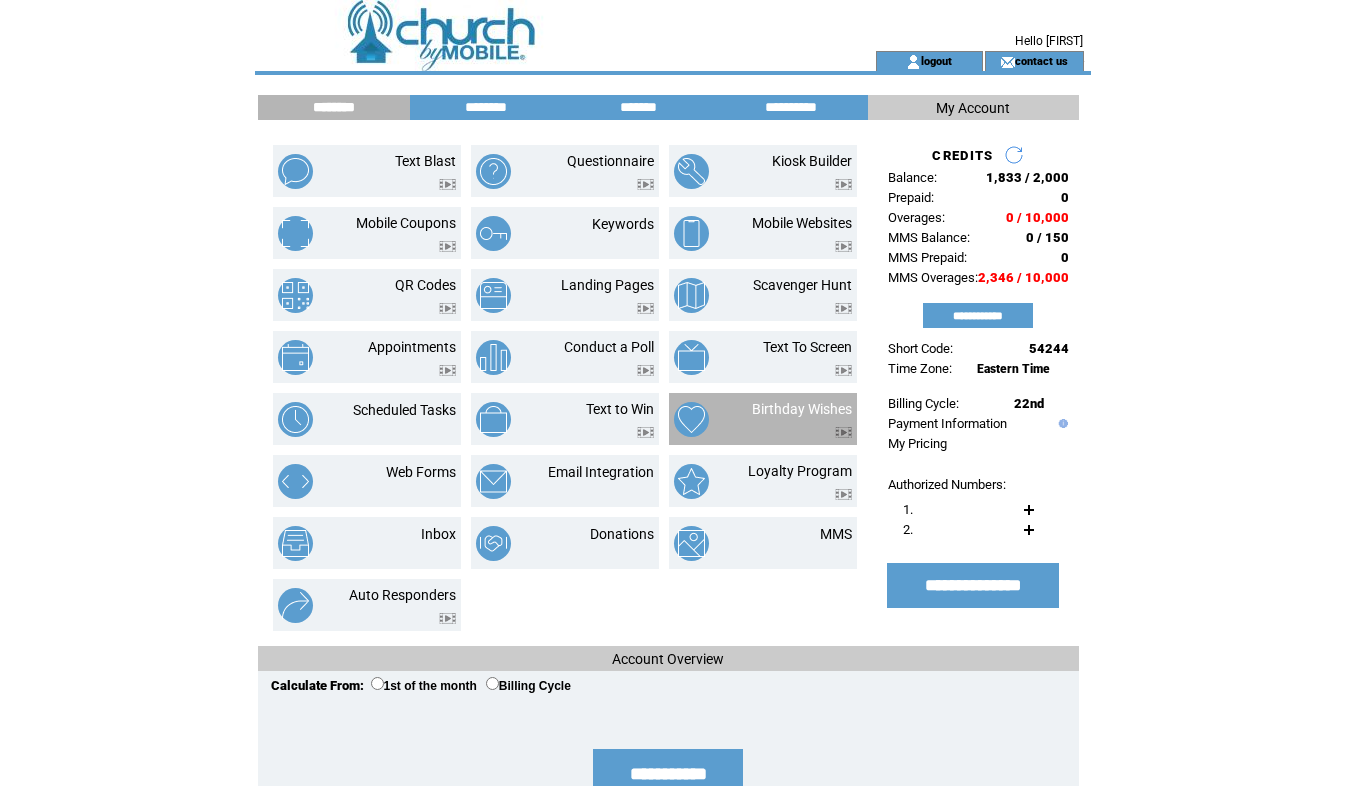 scroll, scrollTop: 0, scrollLeft: 0, axis: both 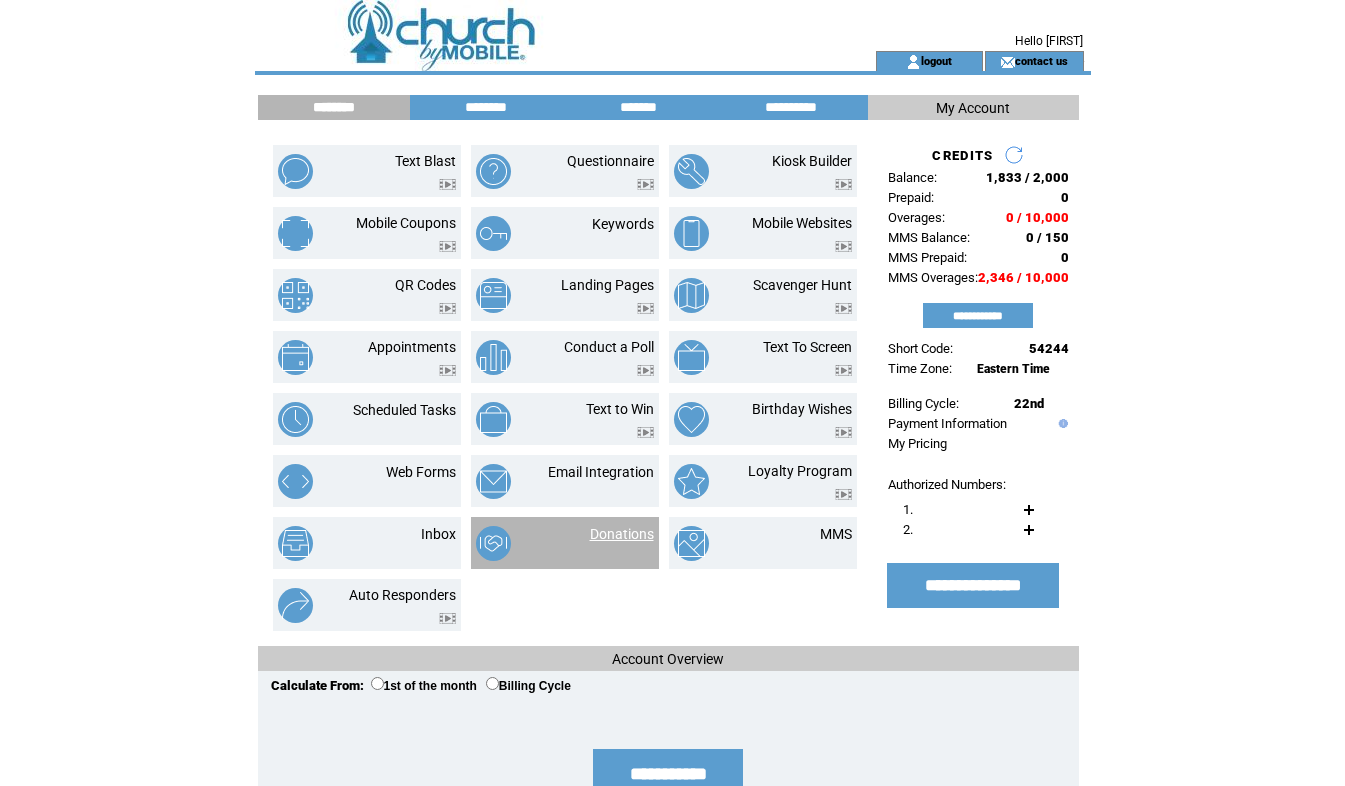 click on "Donations" at bounding box center [622, 534] 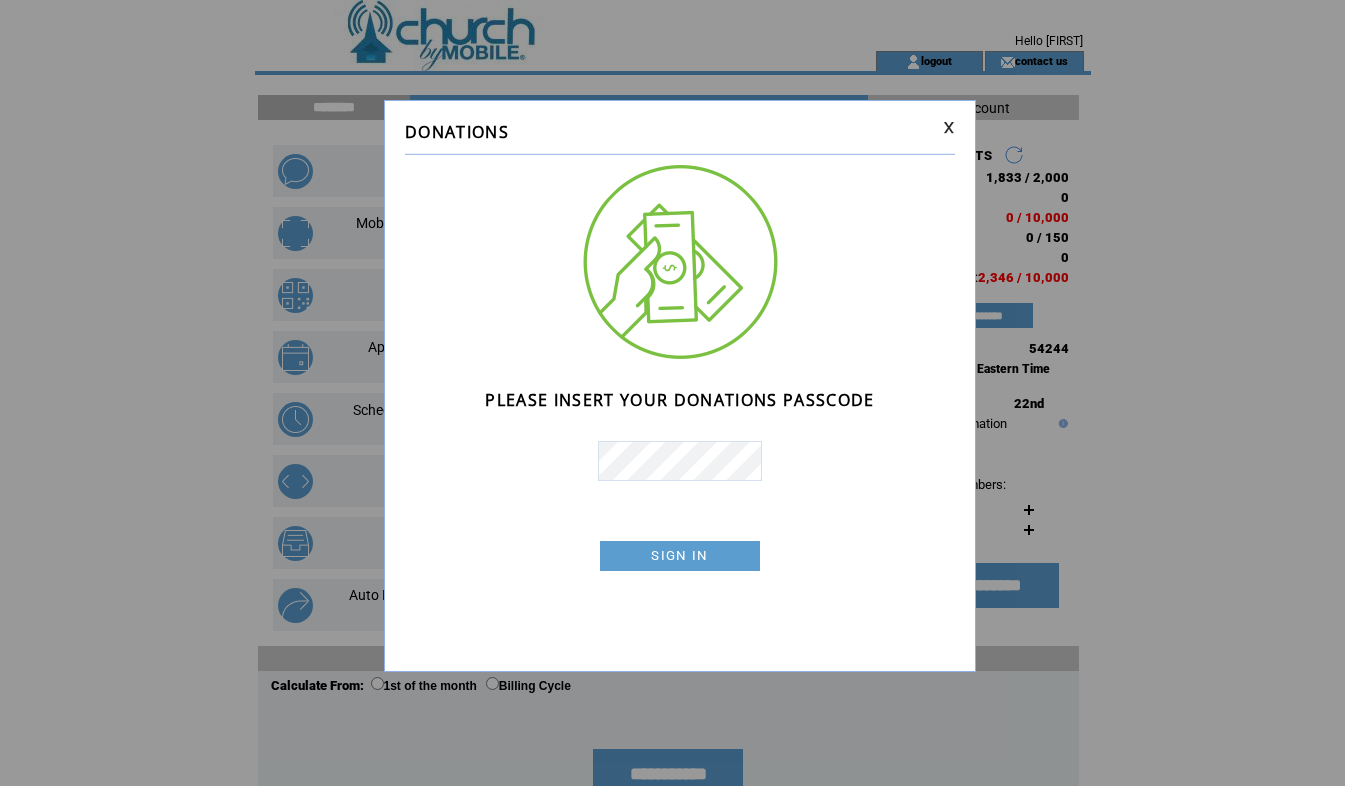 scroll, scrollTop: 0, scrollLeft: 0, axis: both 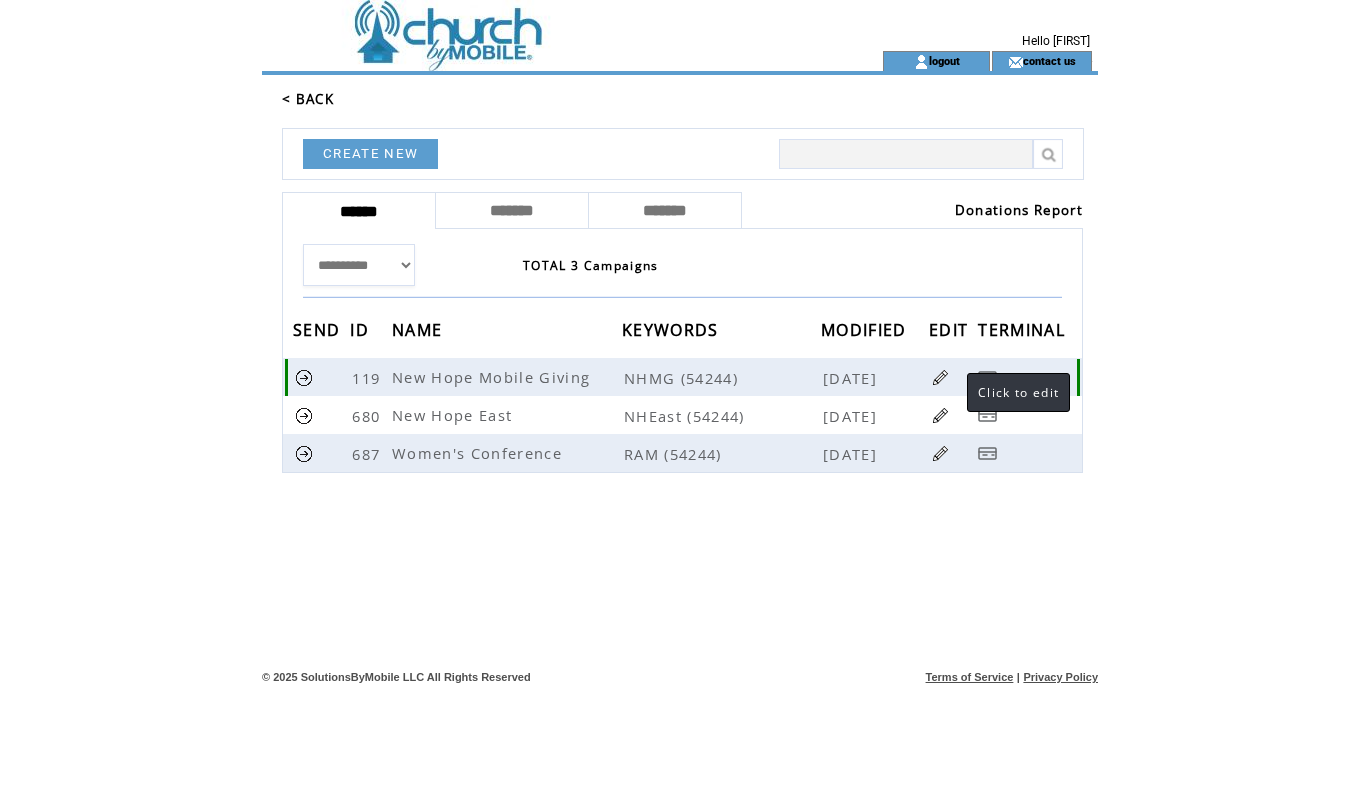 click at bounding box center (940, 377) 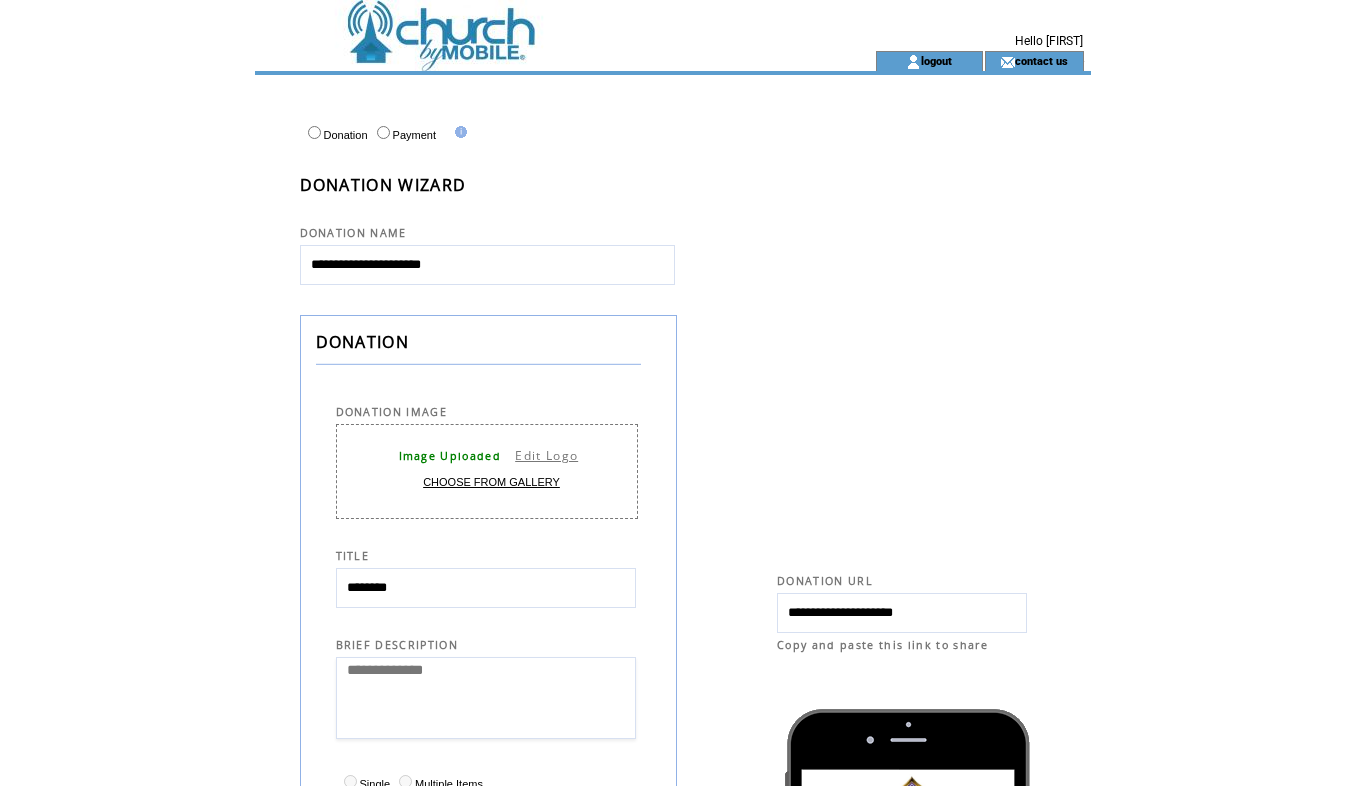 select 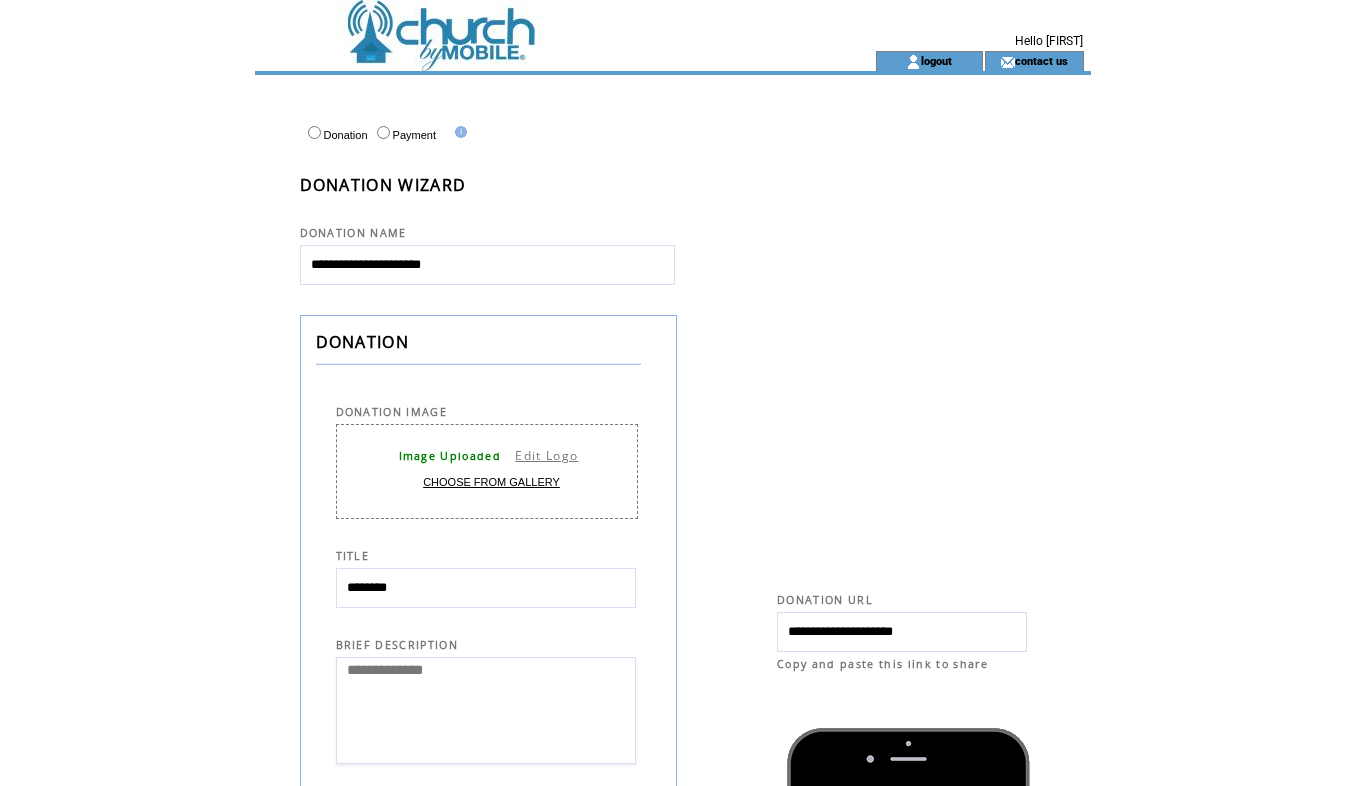 scroll, scrollTop: 0, scrollLeft: 0, axis: both 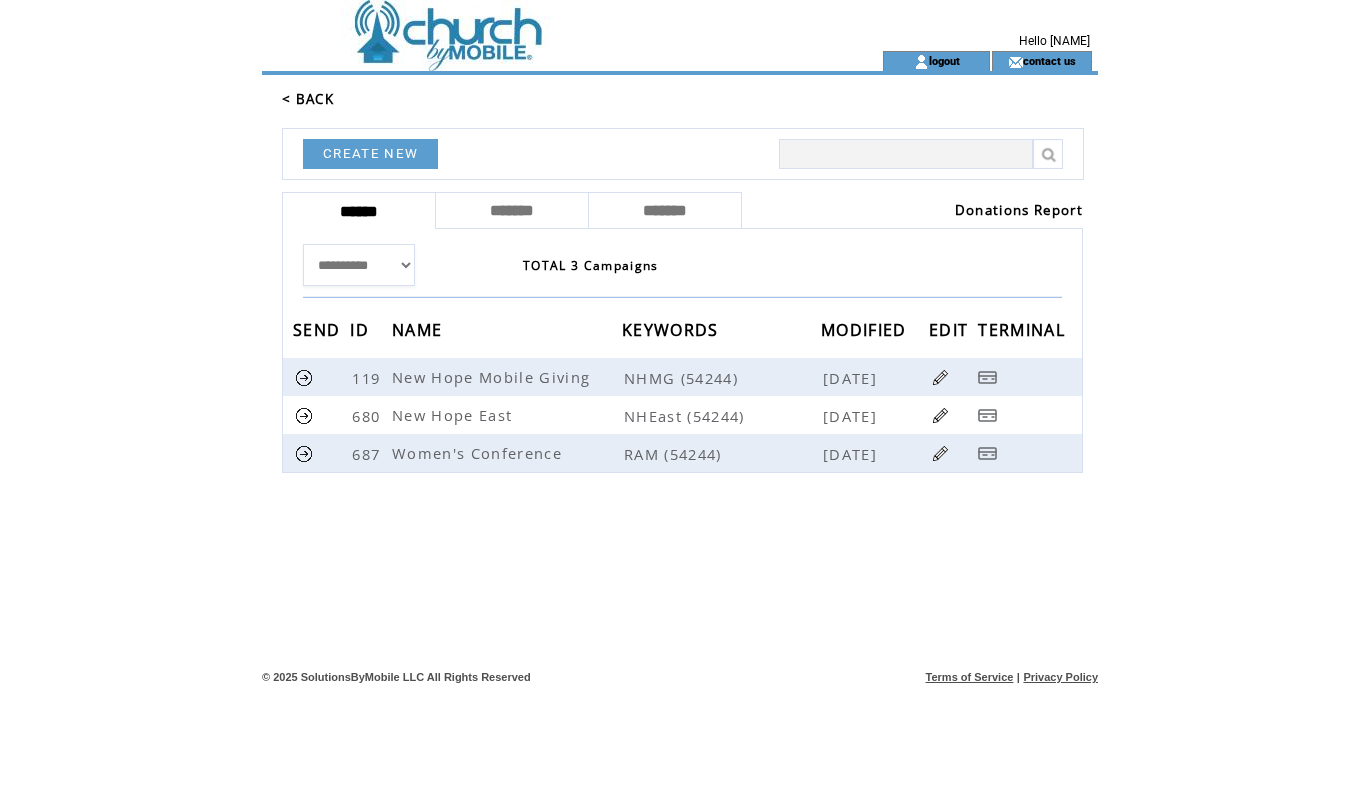 click on "Donations Report" at bounding box center (1019, 210) 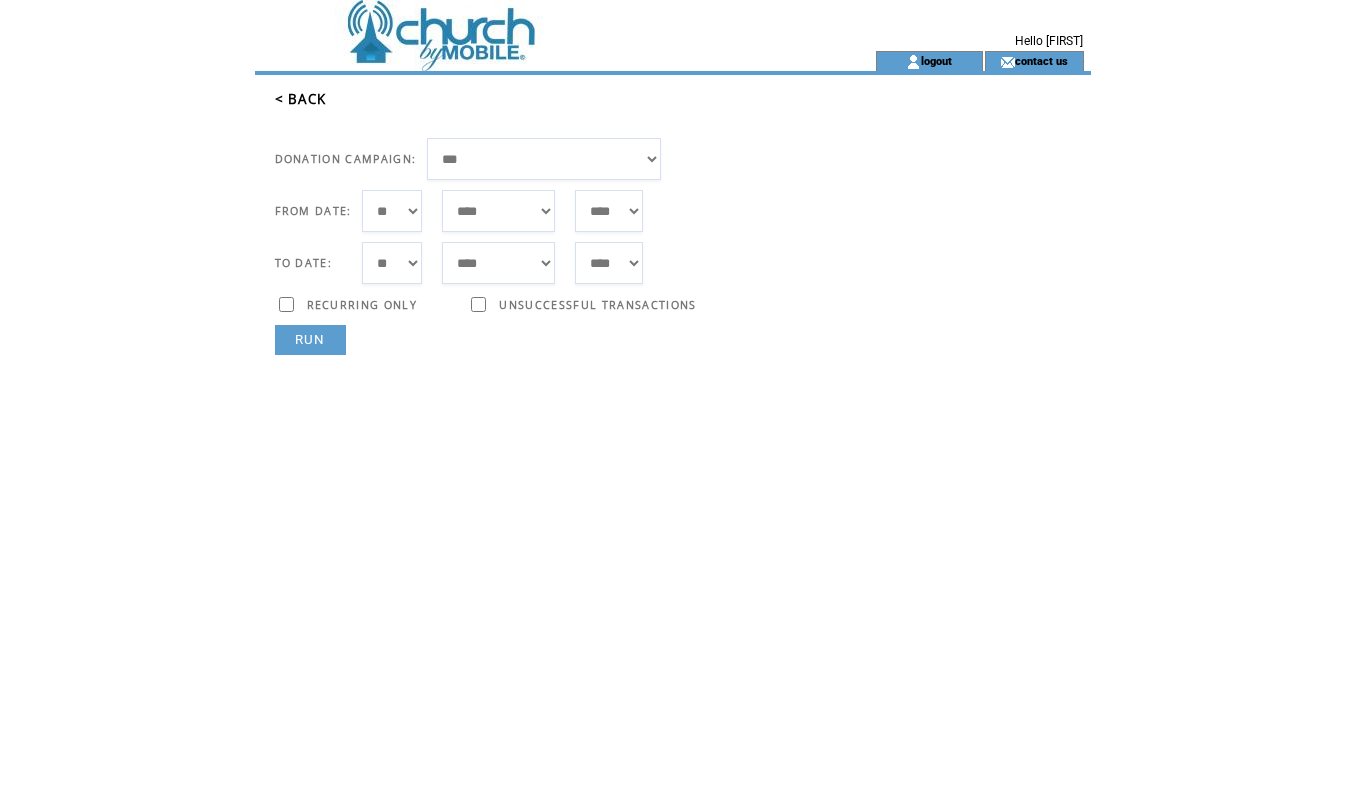 scroll, scrollTop: 0, scrollLeft: 0, axis: both 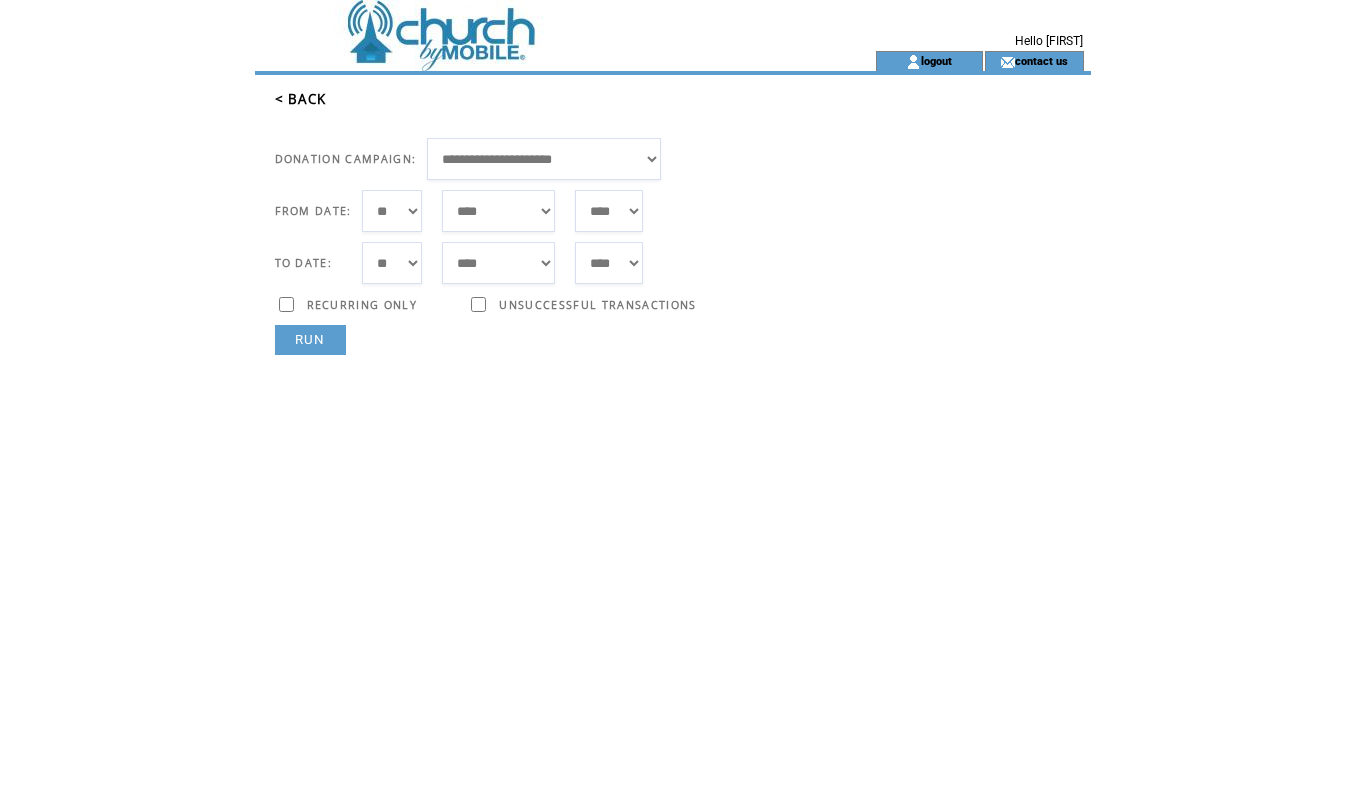 click on "***** 	 ******* 	 ******** 	 ***** 	 ***** 	 *** 	 **** 	 **** 	 ****** 	 ********* 	 ******* 	 ******** 	 ********" at bounding box center [498, 211] 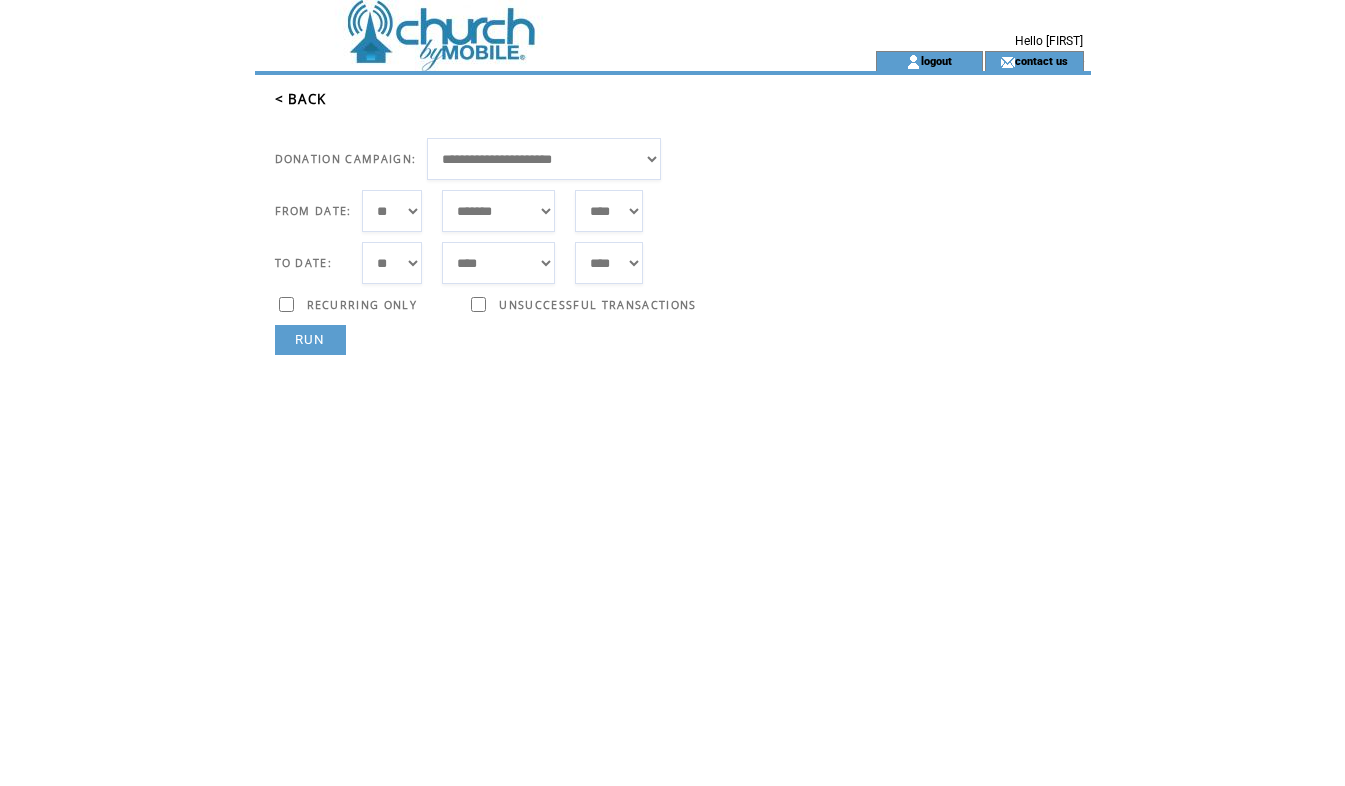click on "***** 	 ******* 	 ******** 	 ***** 	 ***** 	 *** 	 **** 	 **** 	 ****** 	 ********* 	 ******* 	 ******** 	 ********" at bounding box center [498, 211] 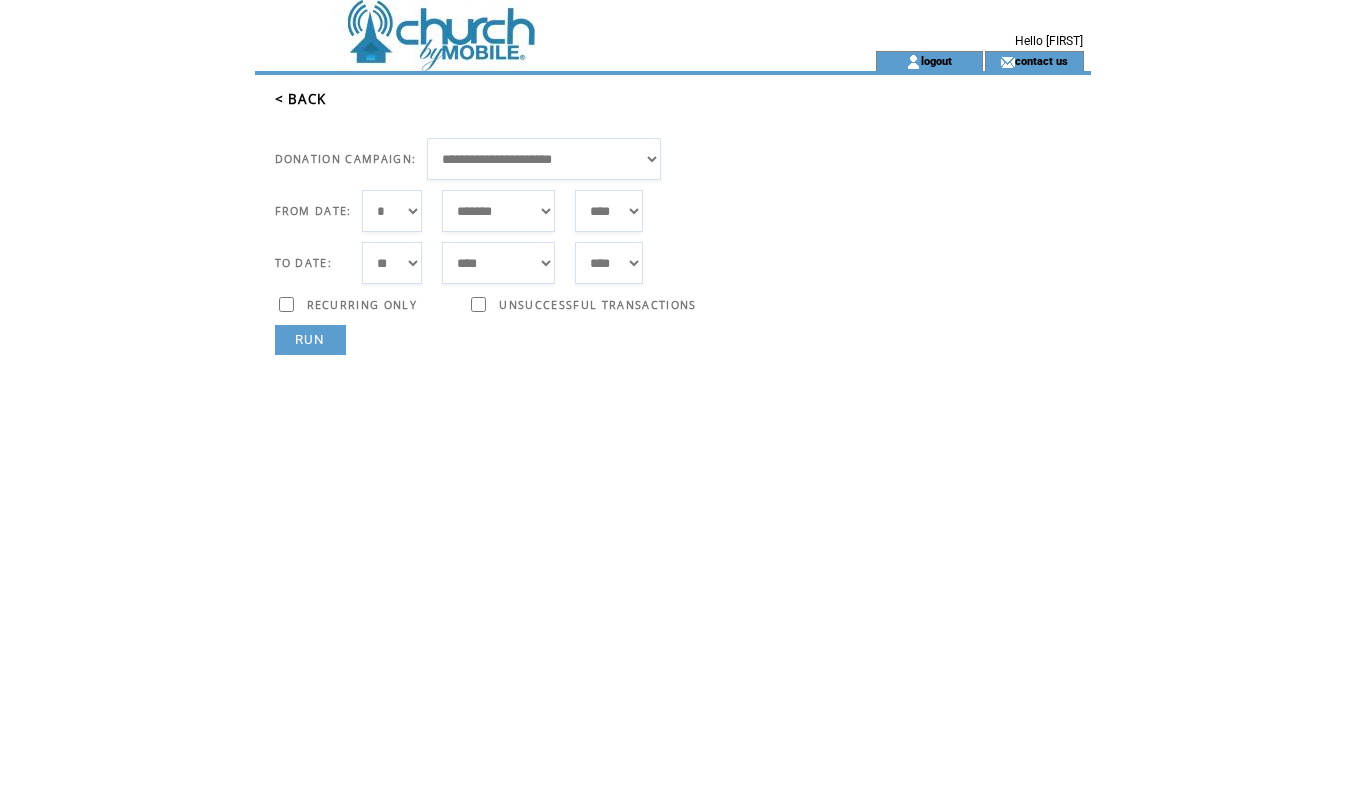 click on "RUN" at bounding box center [310, 340] 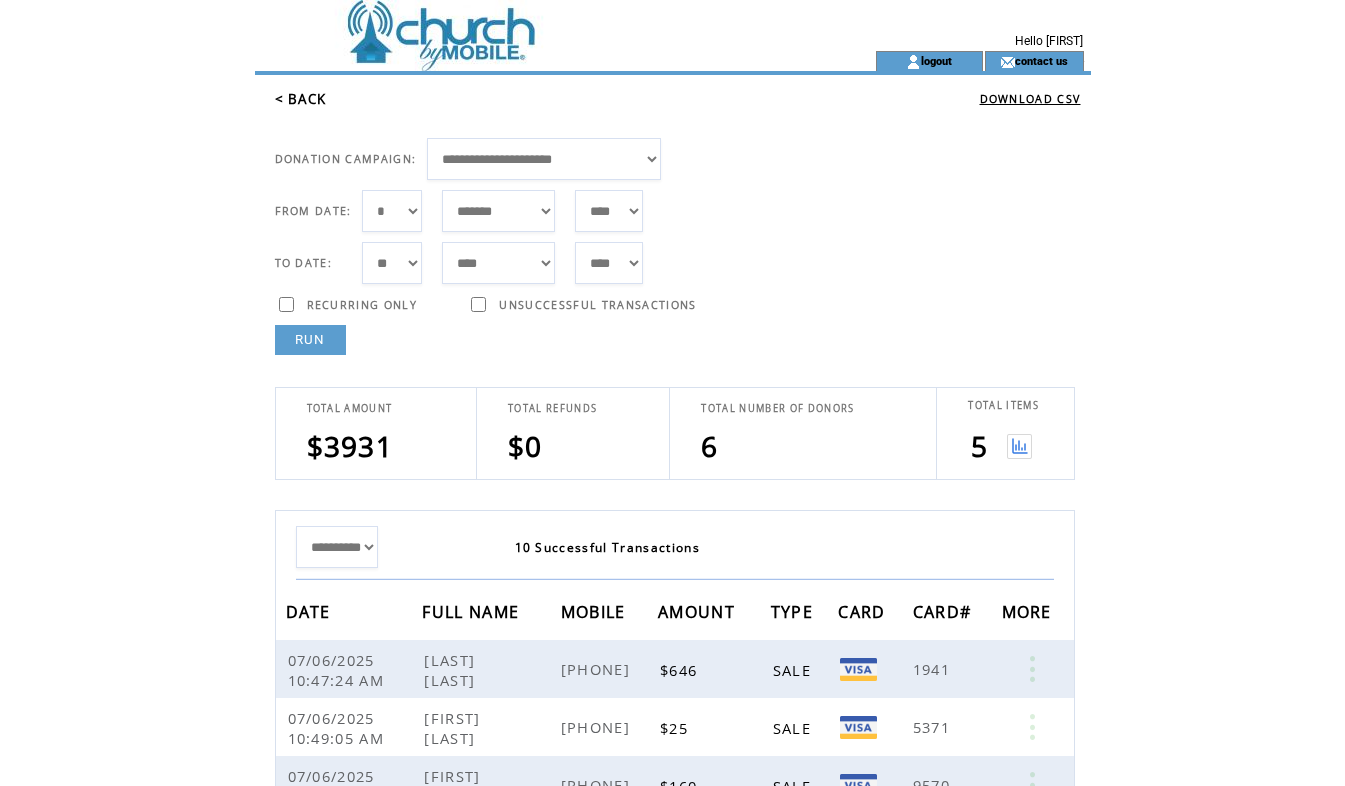 click on "*** 	 * 	 * 	 * 	 * 	 * 	 * 	 * 	 * 	 * 	 ** 	 ** 	 ** 	 ** 	 ** 	 ** 	 ** 	 ** 	 ** 	 ** 	 ** 	 ** 	 ** 	 ** 	 ** 	 ** 	 ** 	 ** 	 ** 	 ** 	 ** 	 **" at bounding box center (392, 211) 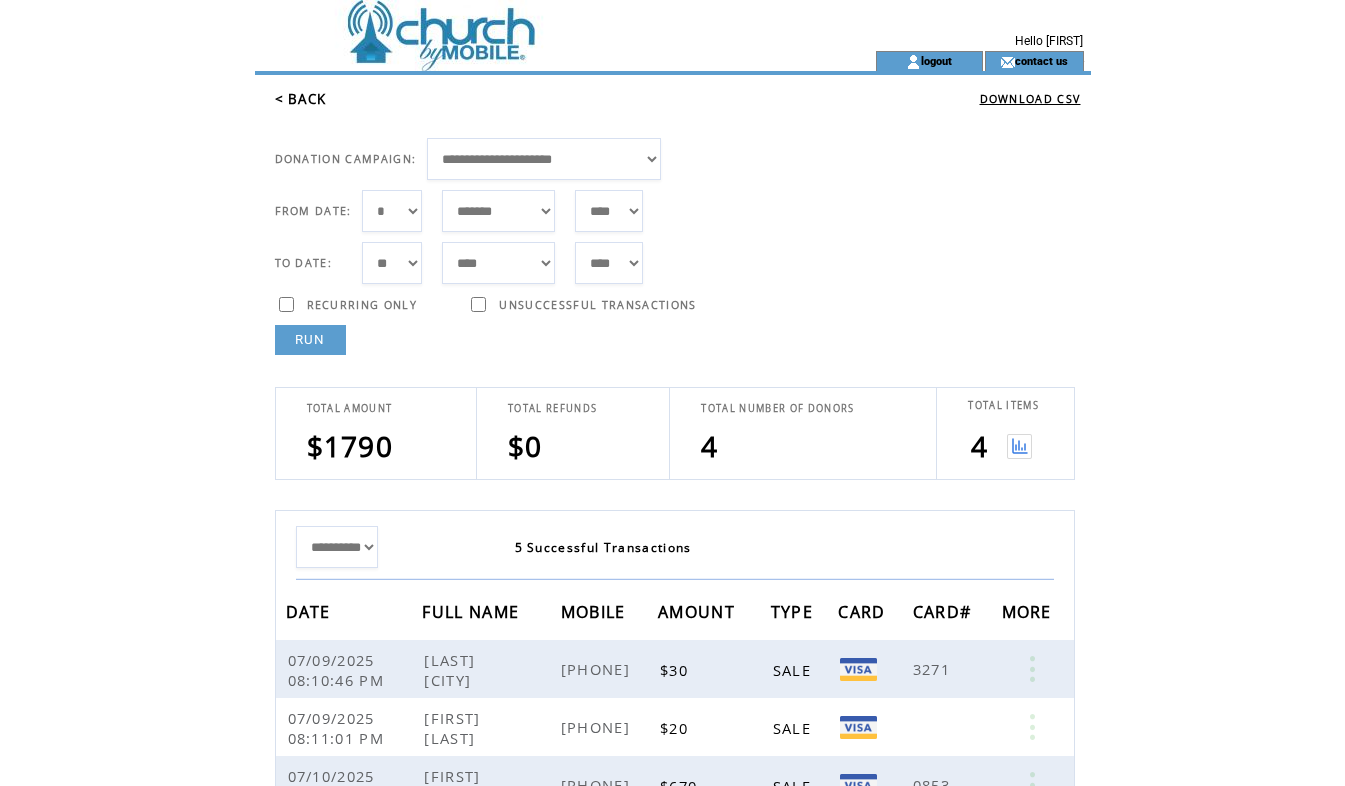 click on "**********" 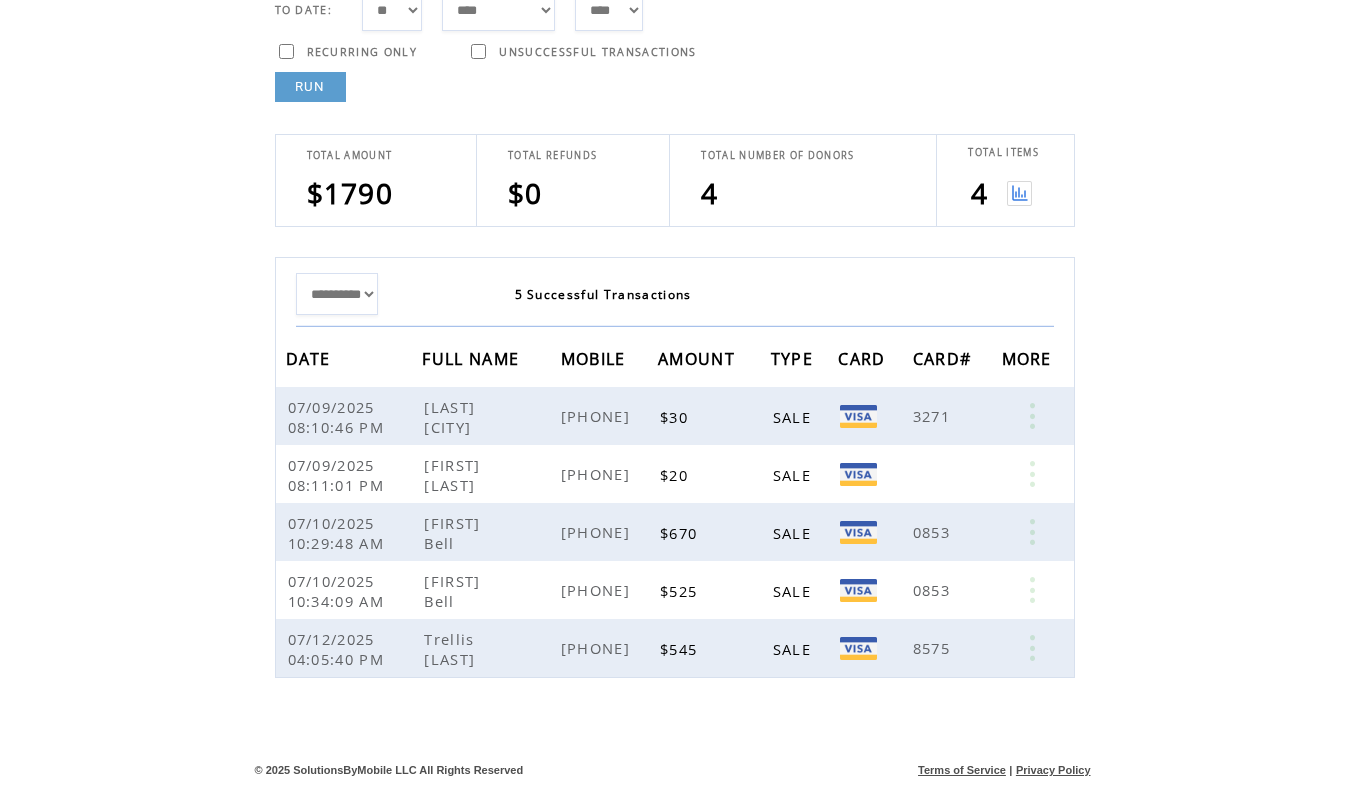 scroll, scrollTop: 231, scrollLeft: 0, axis: vertical 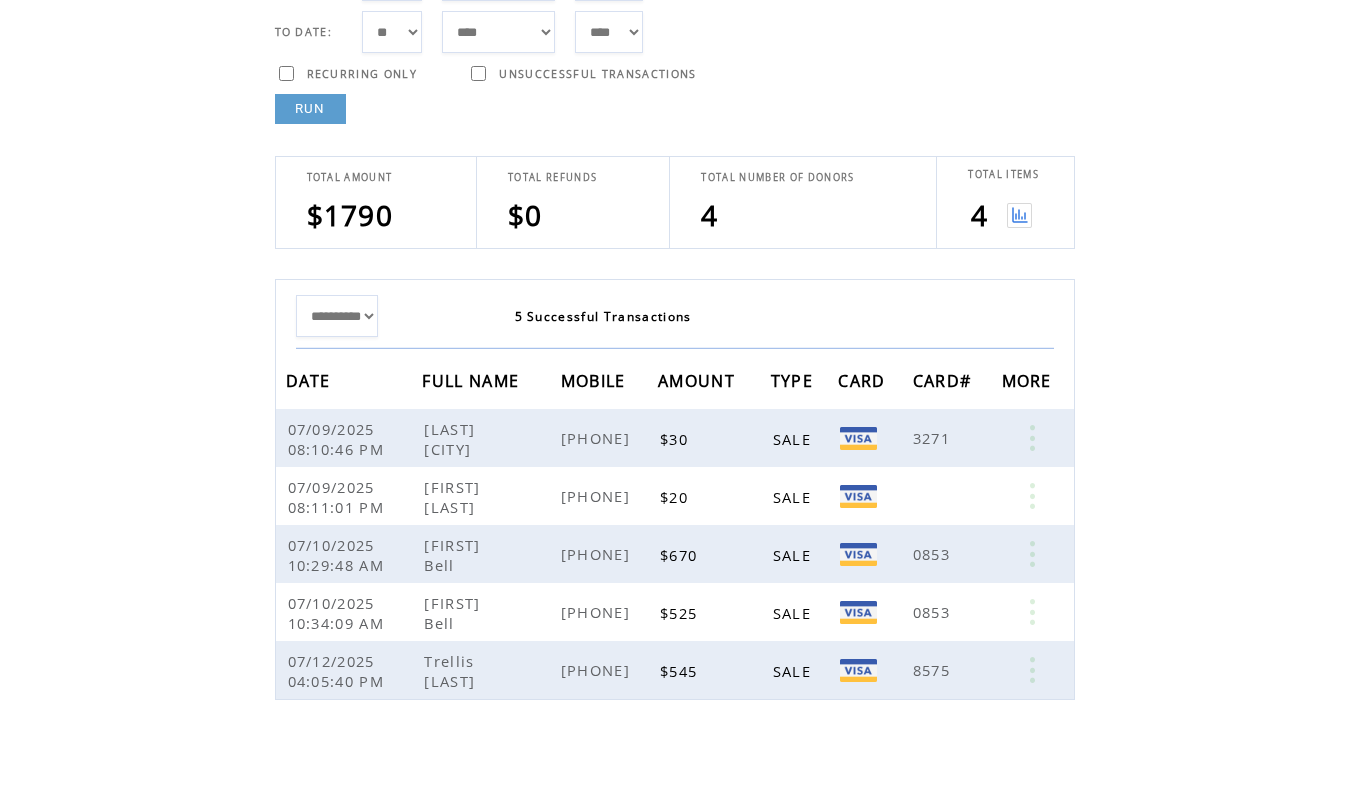 click at bounding box center [1019, 215] 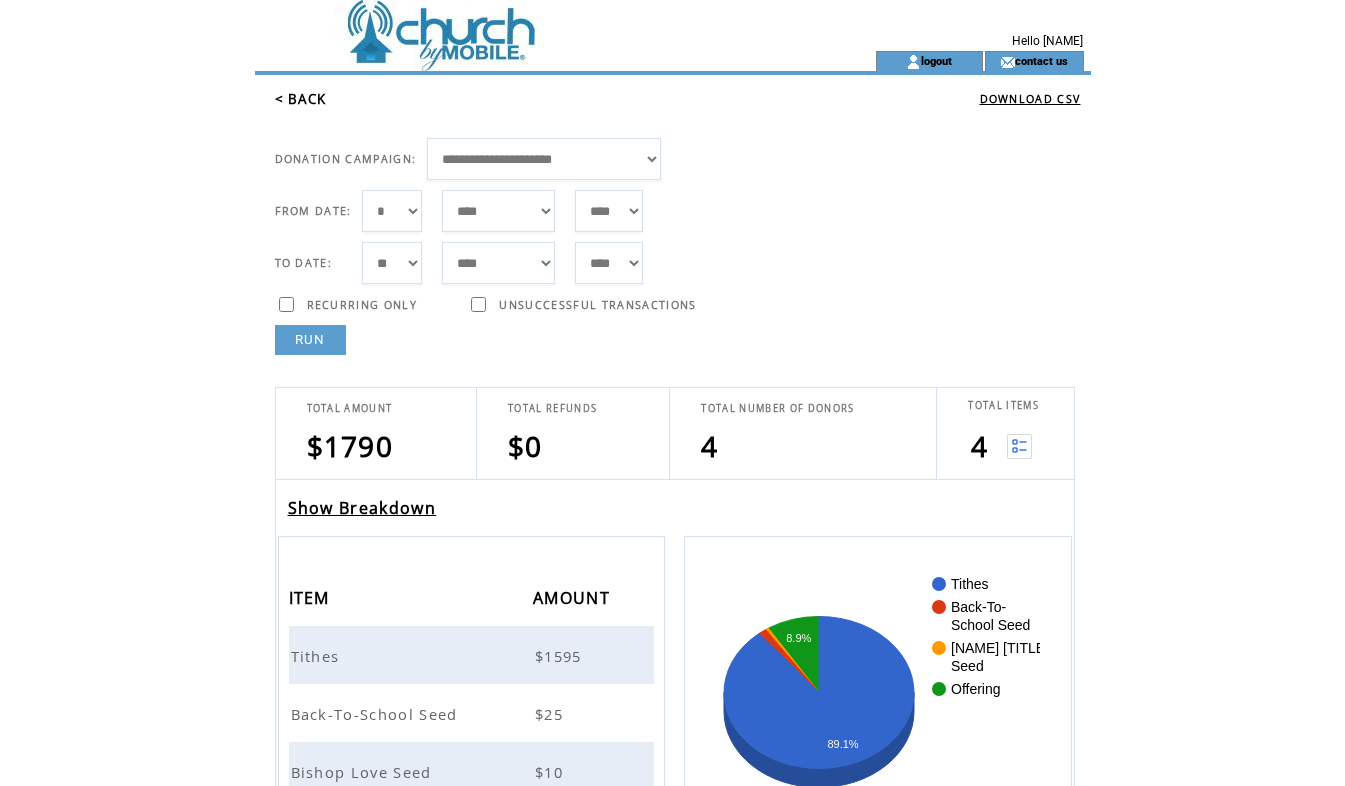 scroll, scrollTop: 0, scrollLeft: 0, axis: both 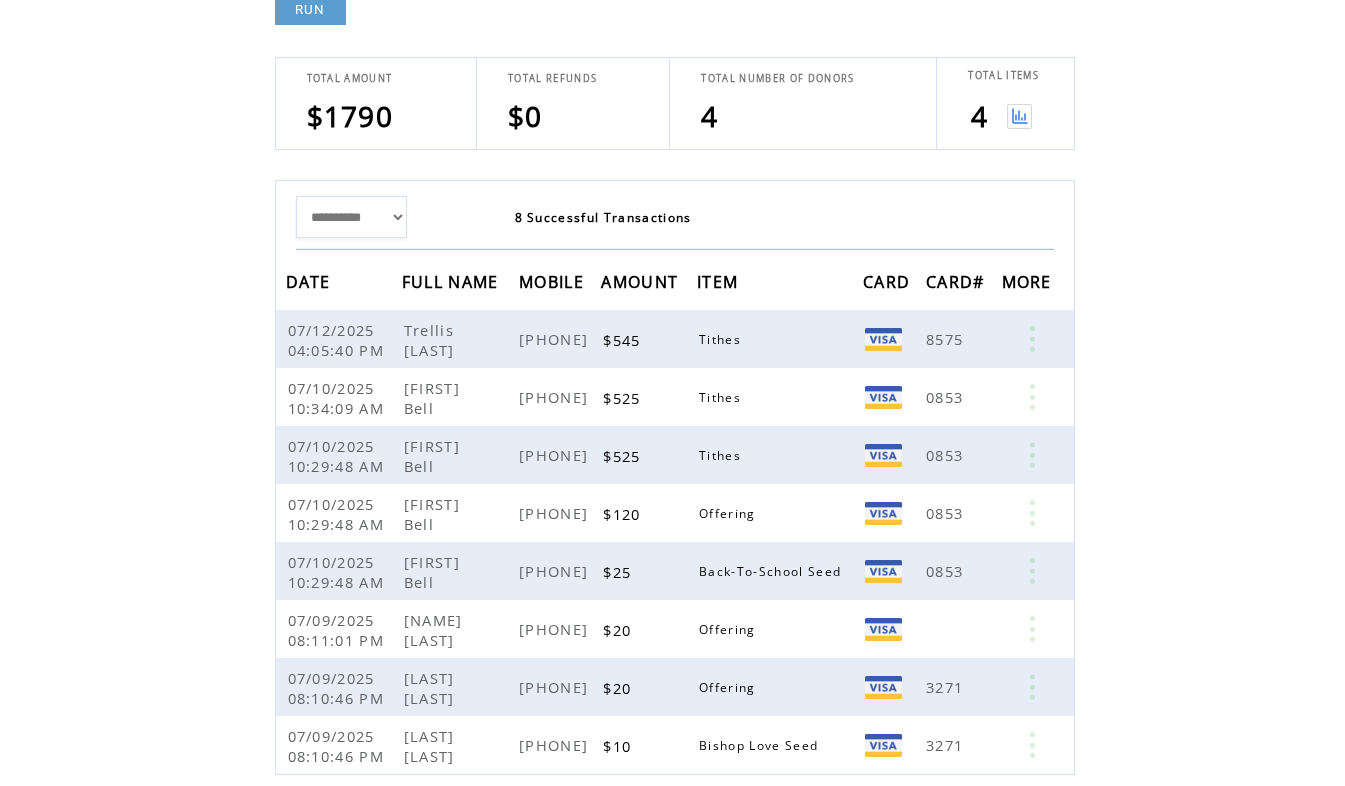 click on "**********" 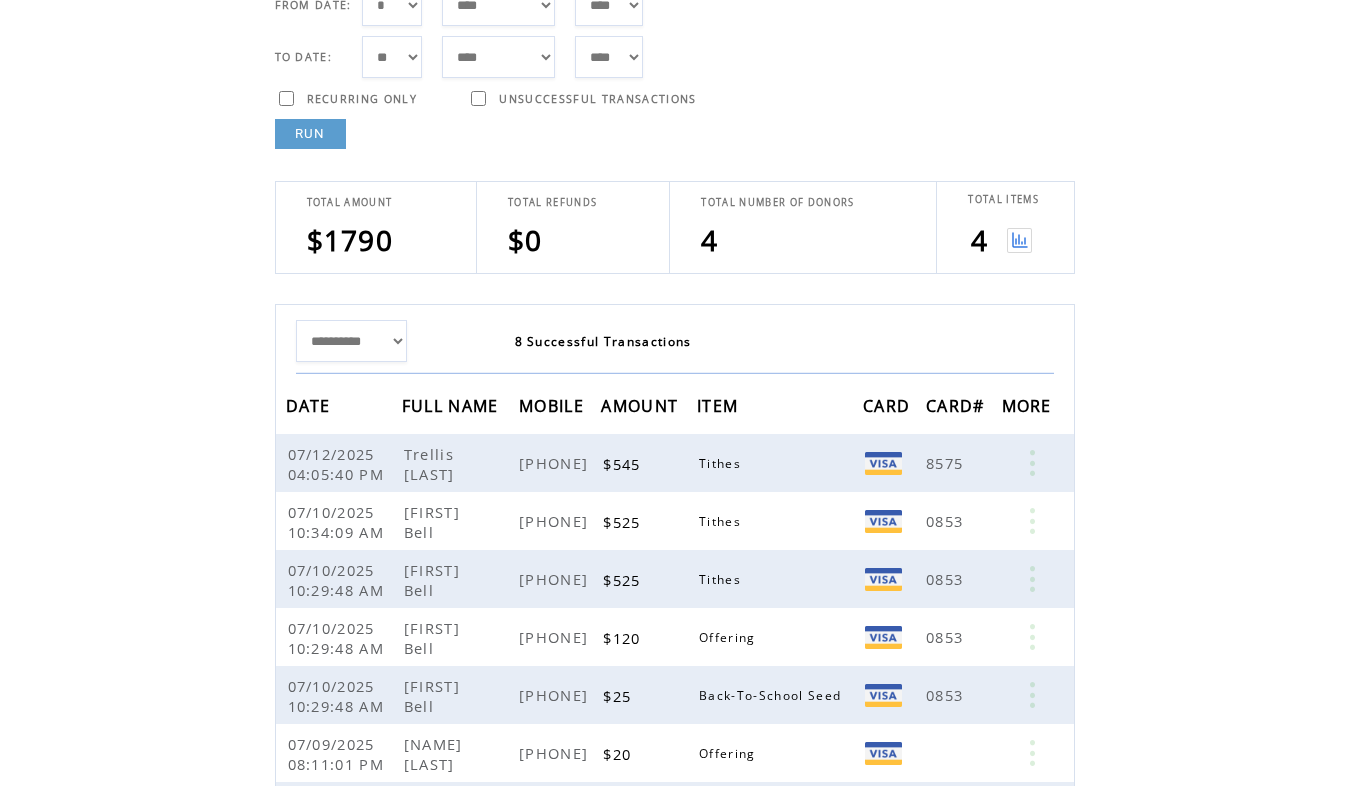 scroll, scrollTop: 197, scrollLeft: 0, axis: vertical 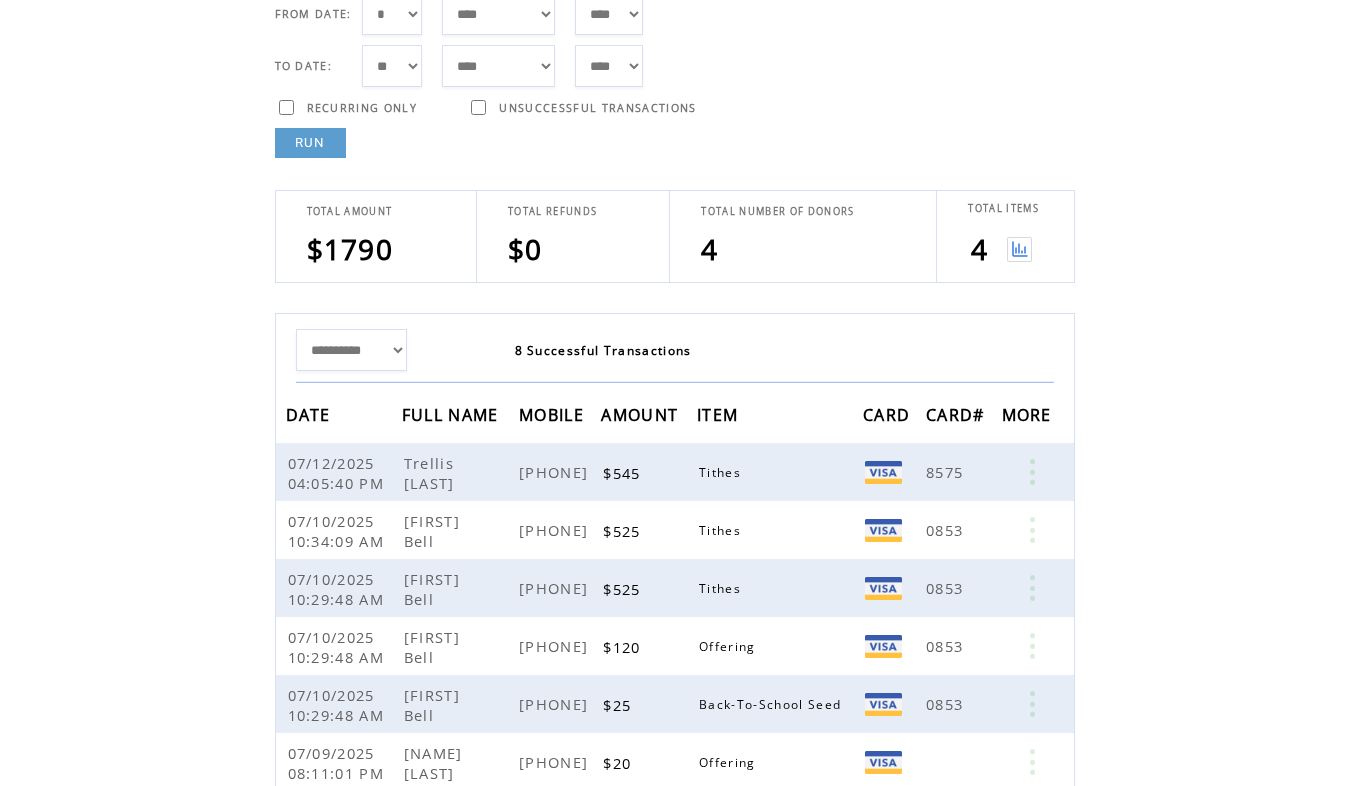 click on "**********" 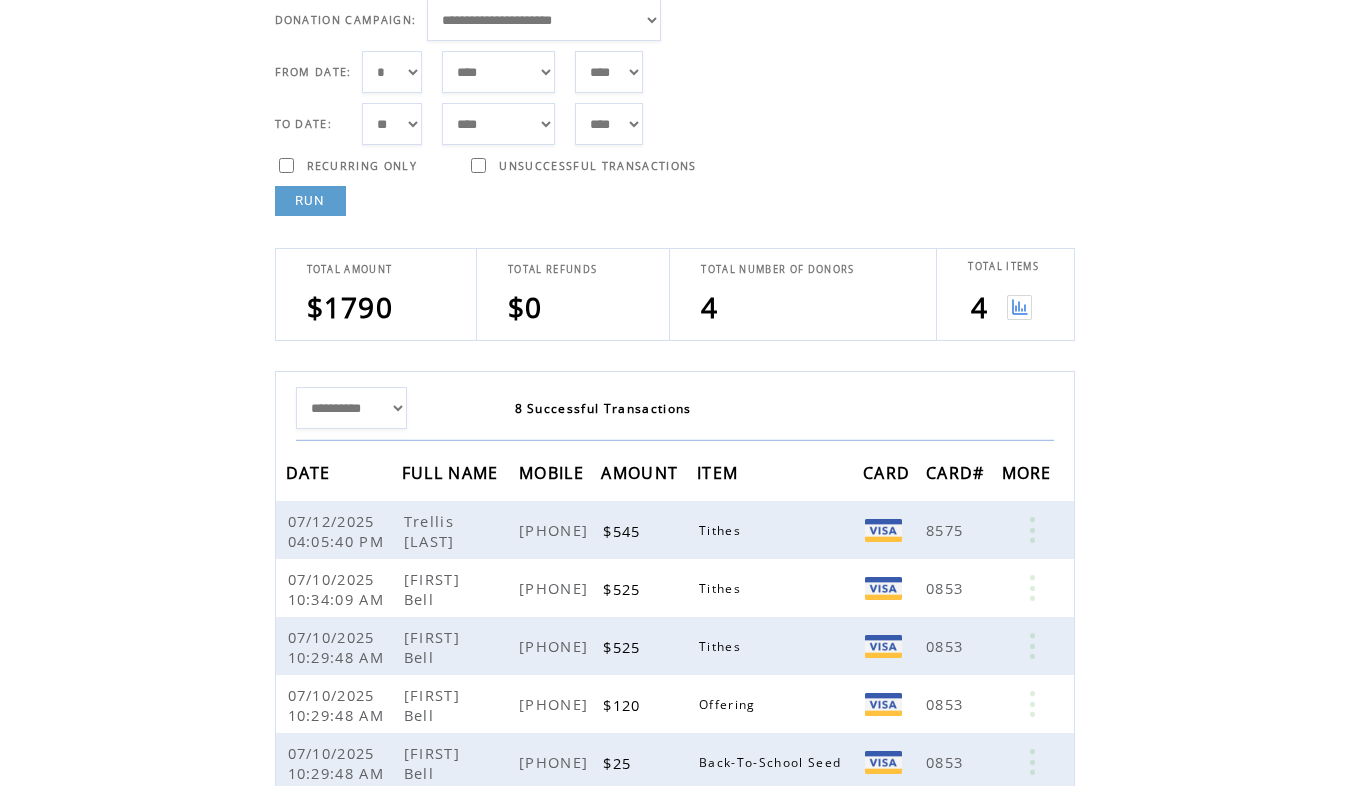 scroll, scrollTop: 138, scrollLeft: 0, axis: vertical 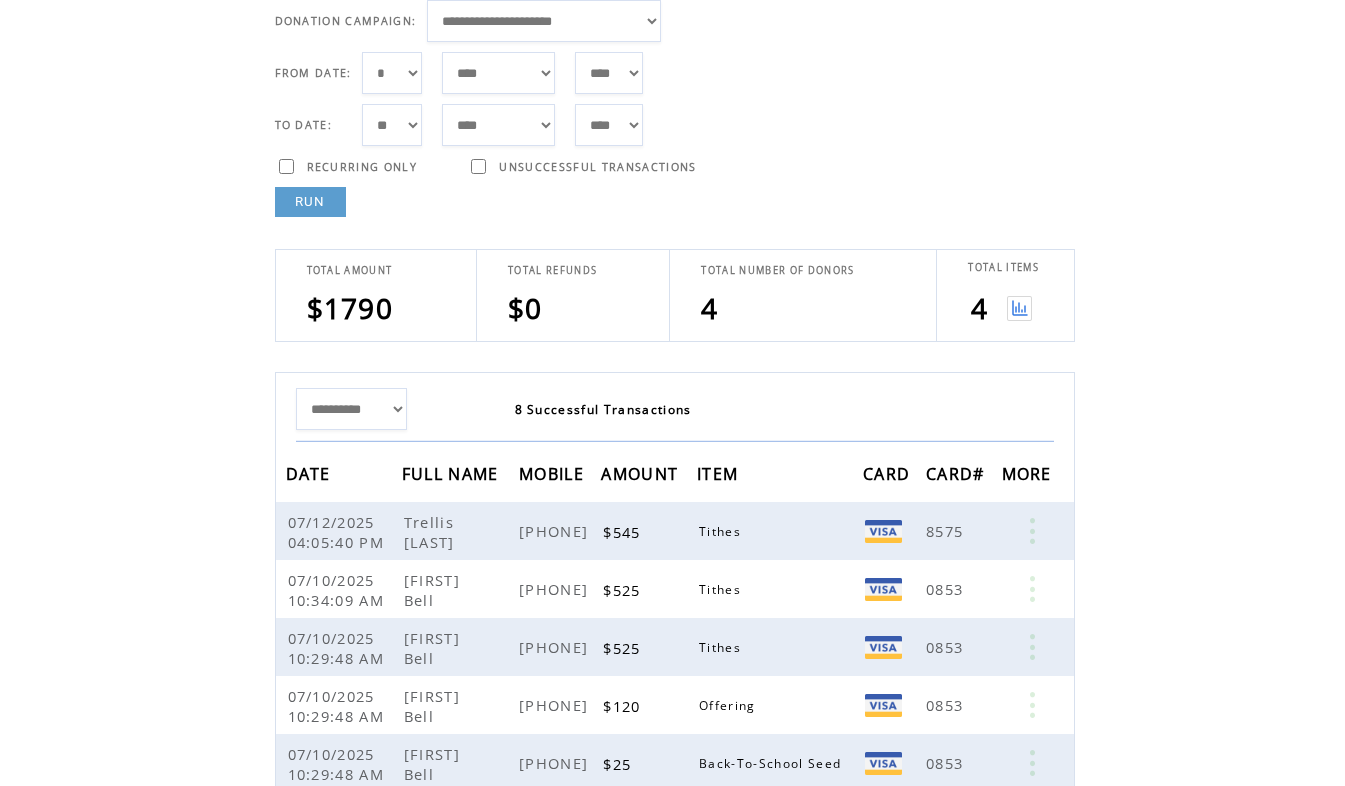 click on "**********" 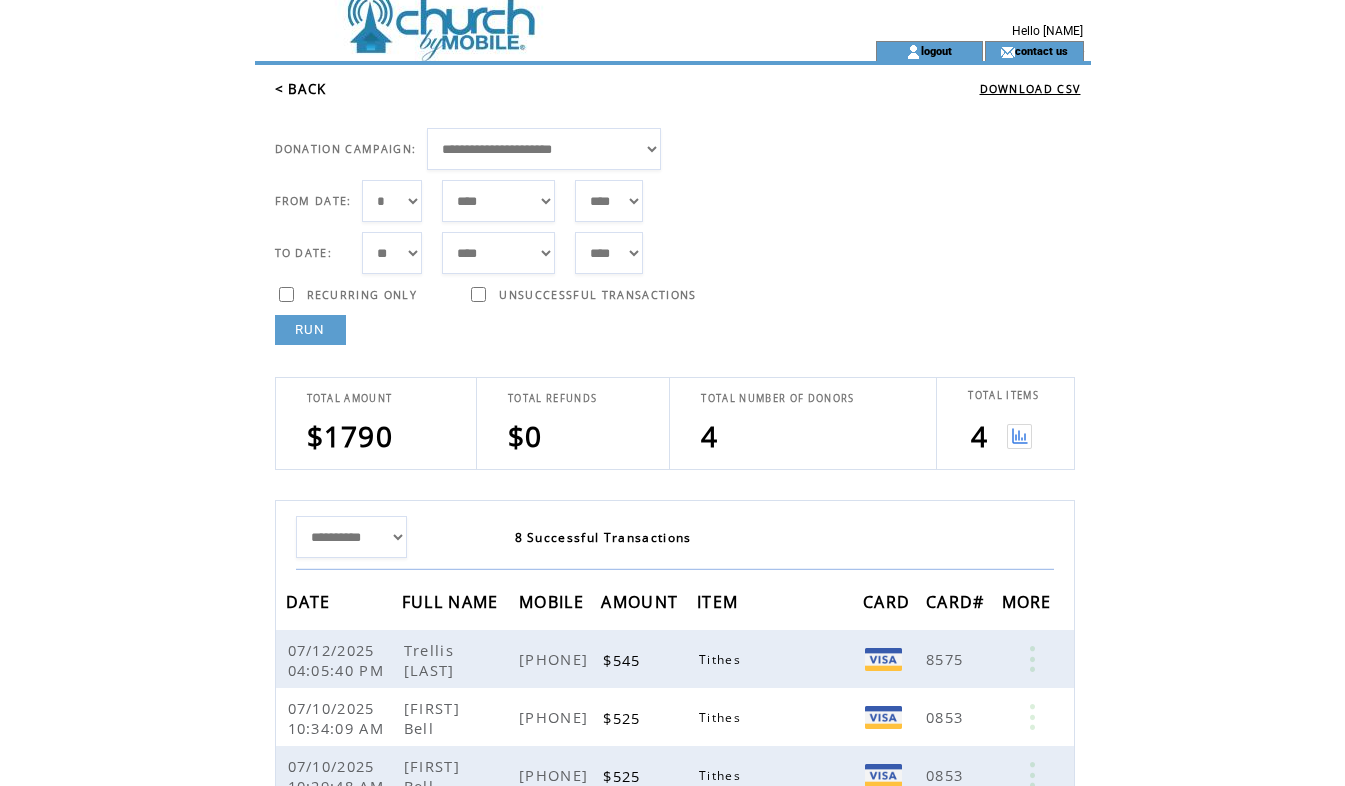 scroll, scrollTop: 0, scrollLeft: 0, axis: both 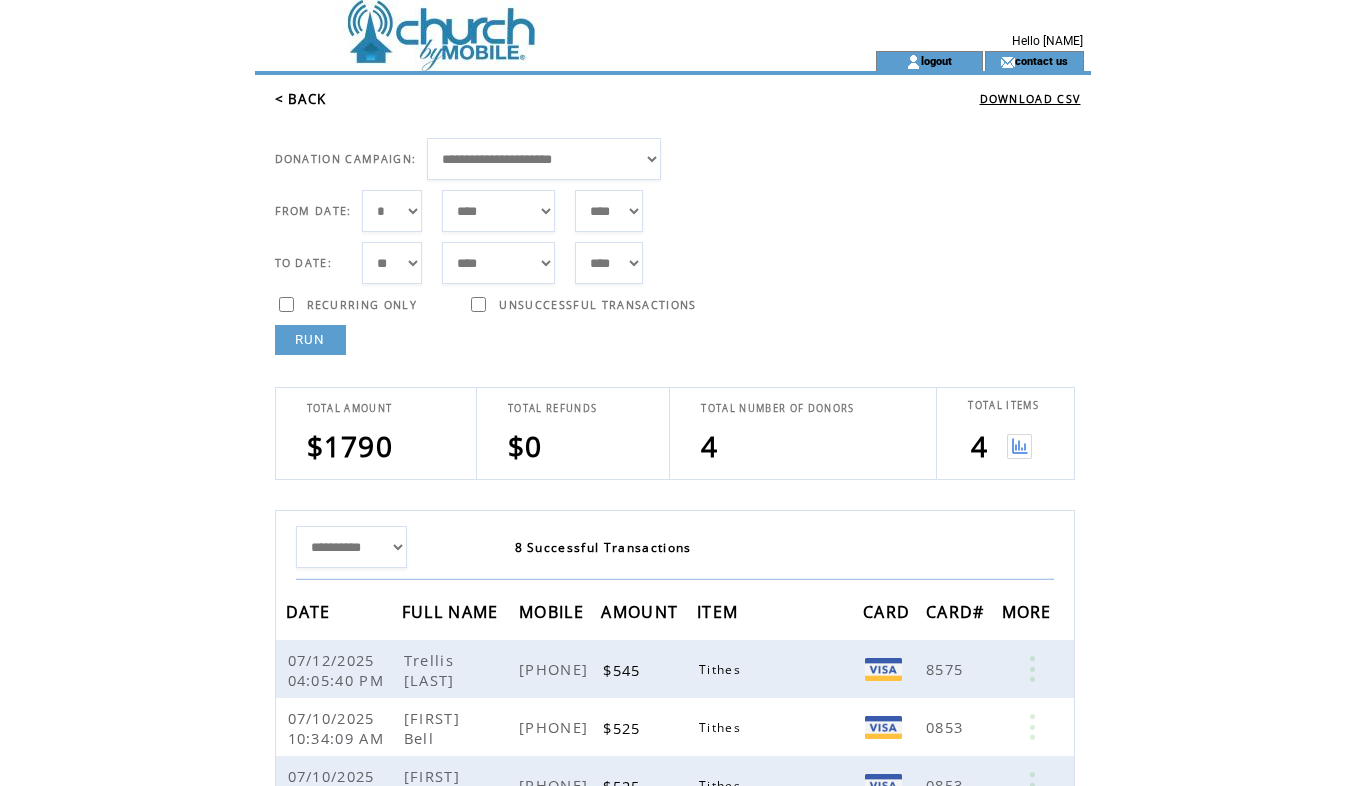 click on "**********" 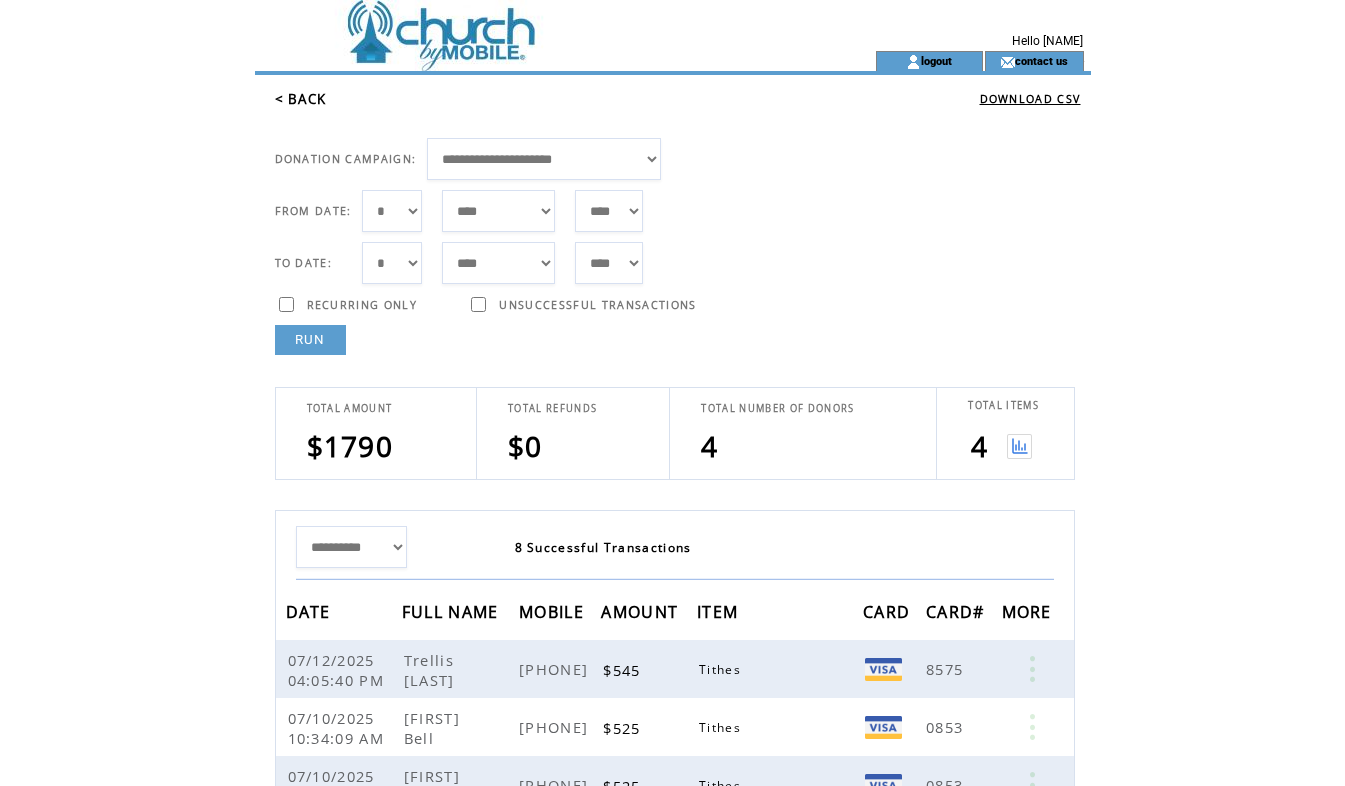 click on "RUN" at bounding box center (310, 340) 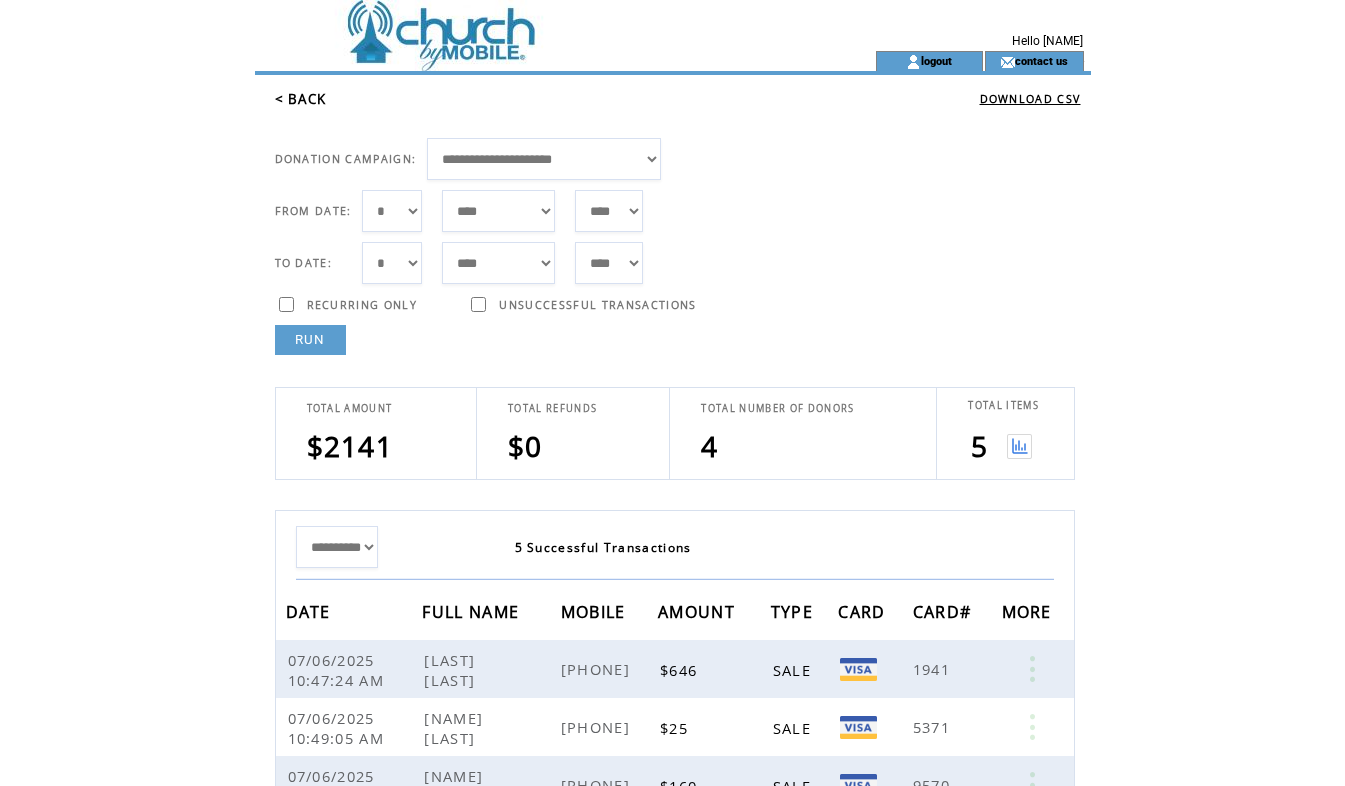 click at bounding box center [1019, 446] 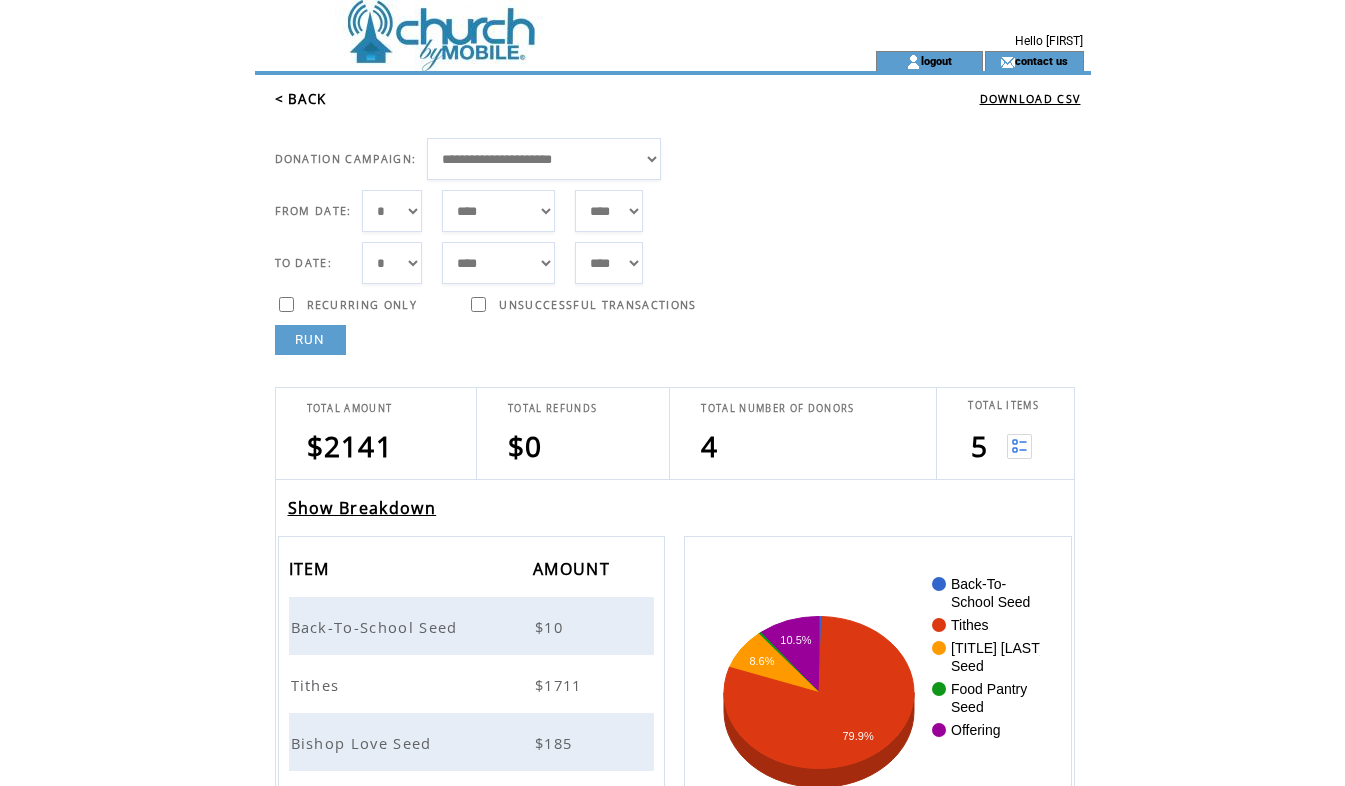 scroll, scrollTop: 0, scrollLeft: 0, axis: both 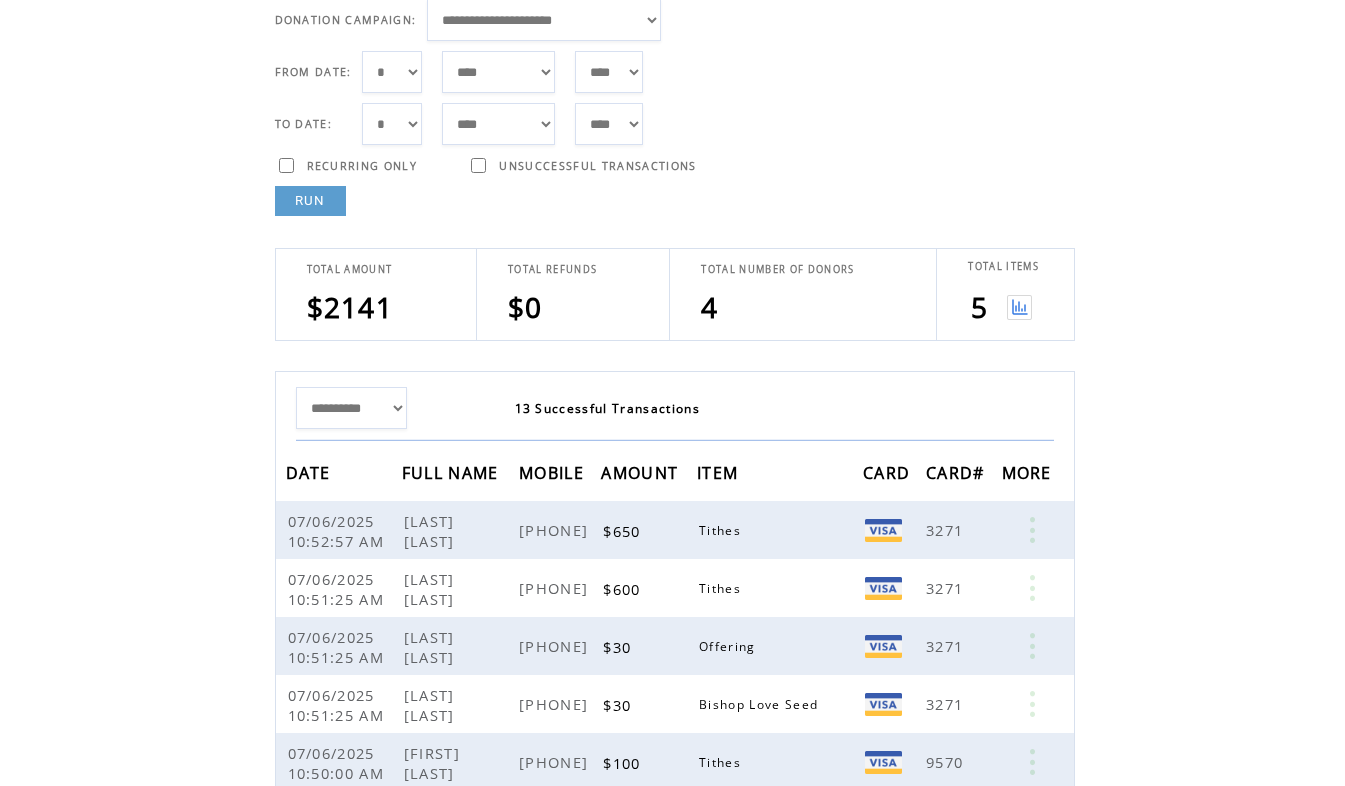 click on "**********" 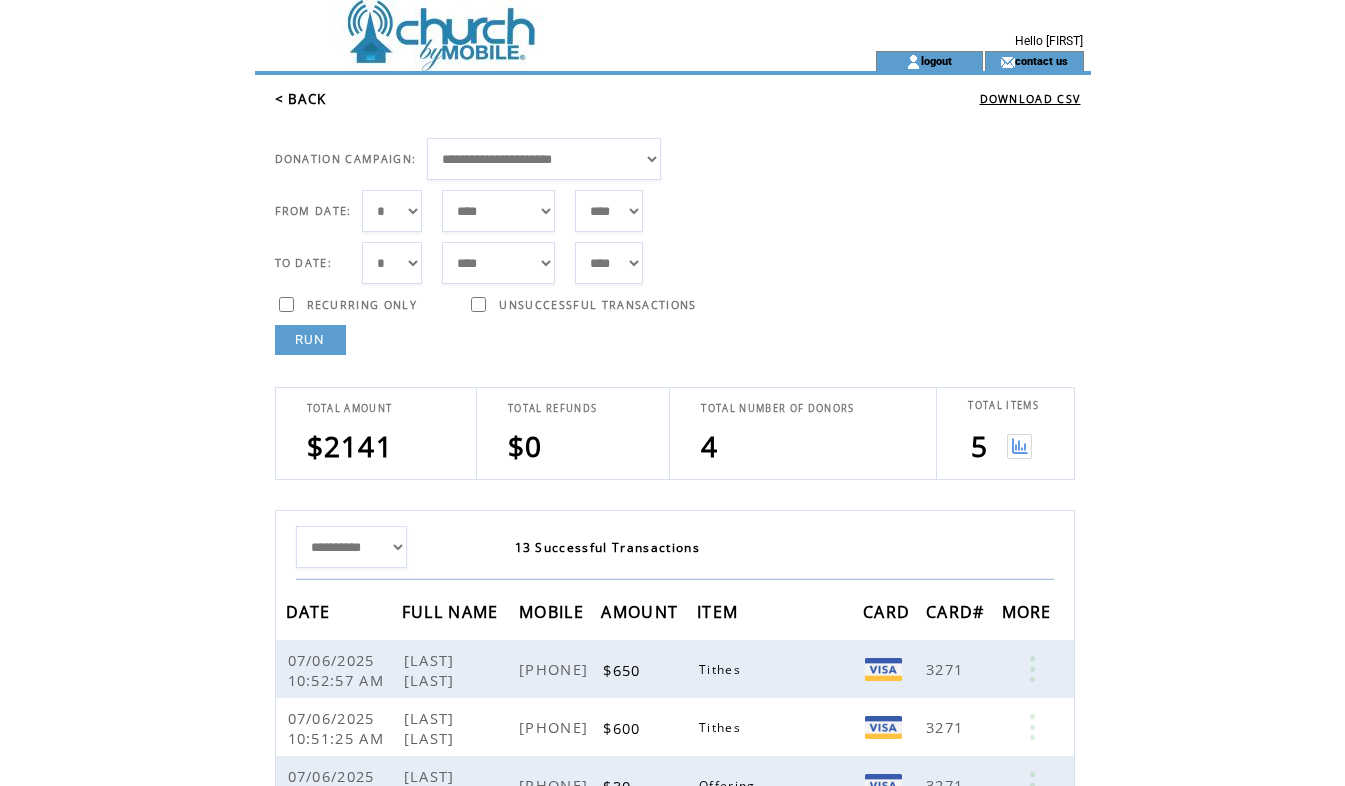 click on "< BACK" at bounding box center [301, 99] 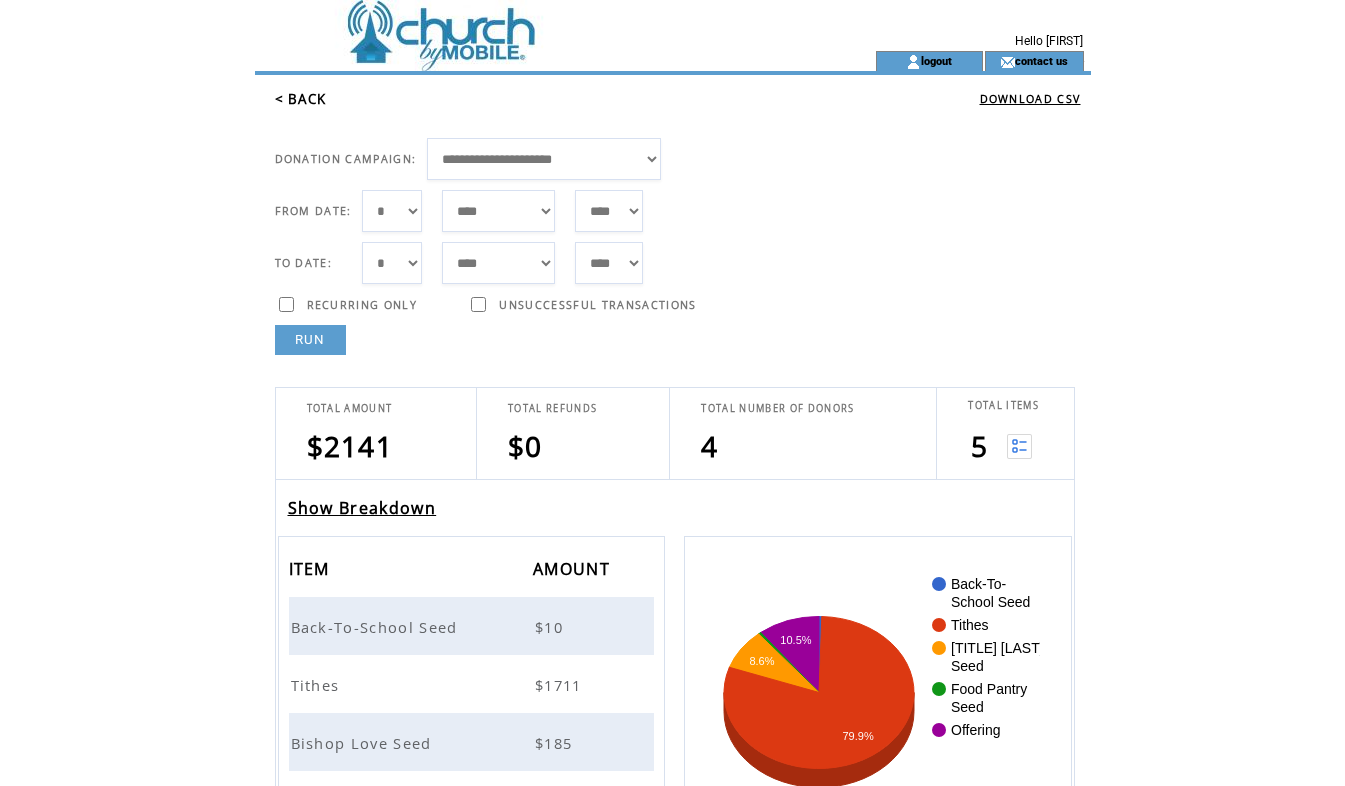 scroll, scrollTop: 0, scrollLeft: 0, axis: both 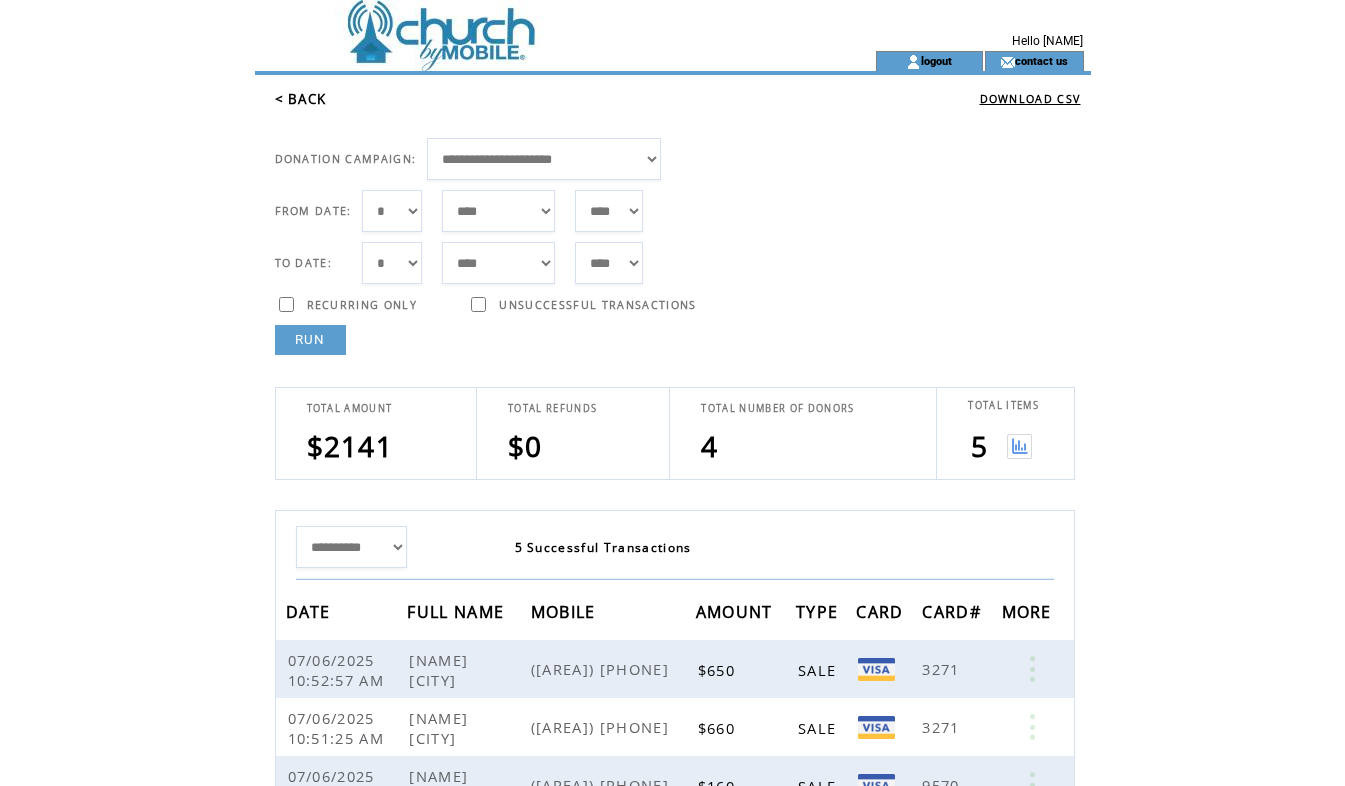 click on "< BACK" at bounding box center (301, 99) 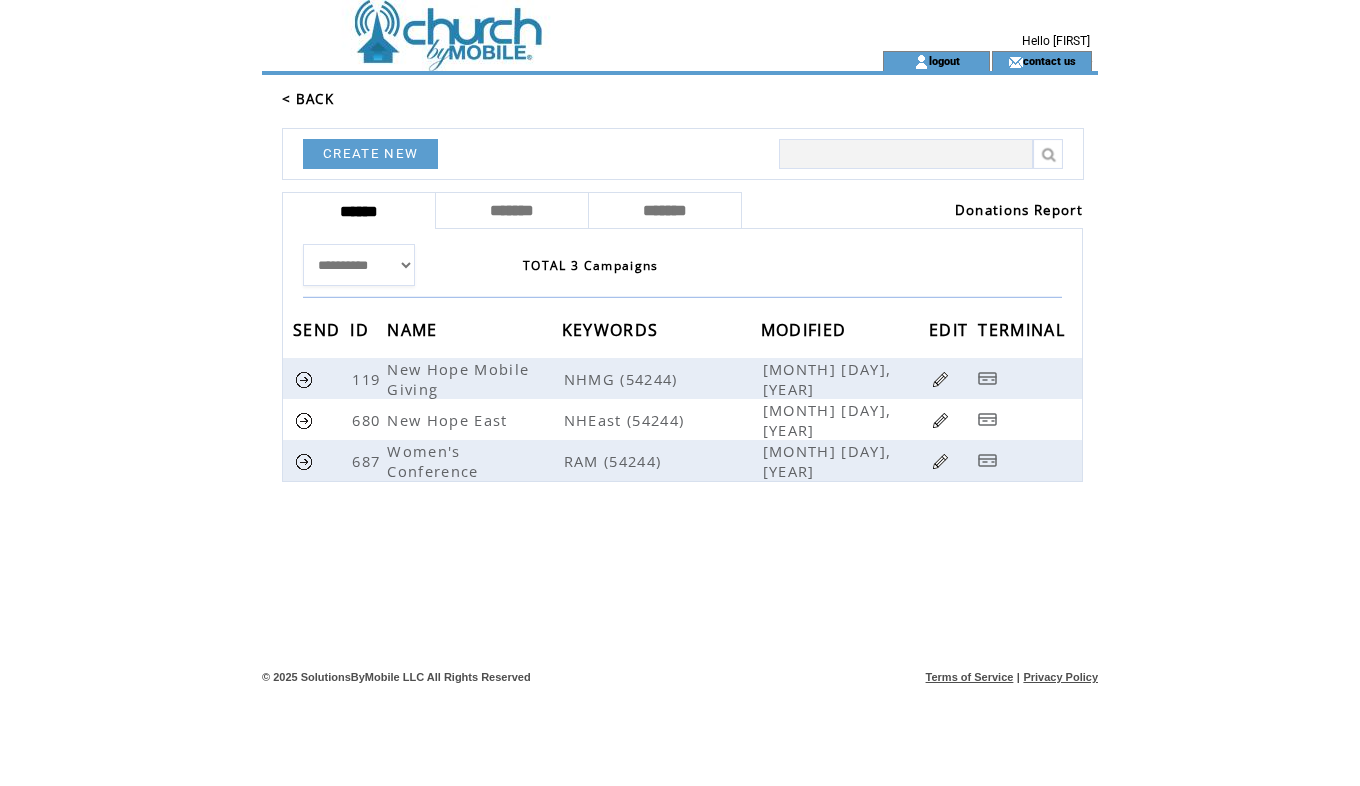scroll, scrollTop: 0, scrollLeft: 0, axis: both 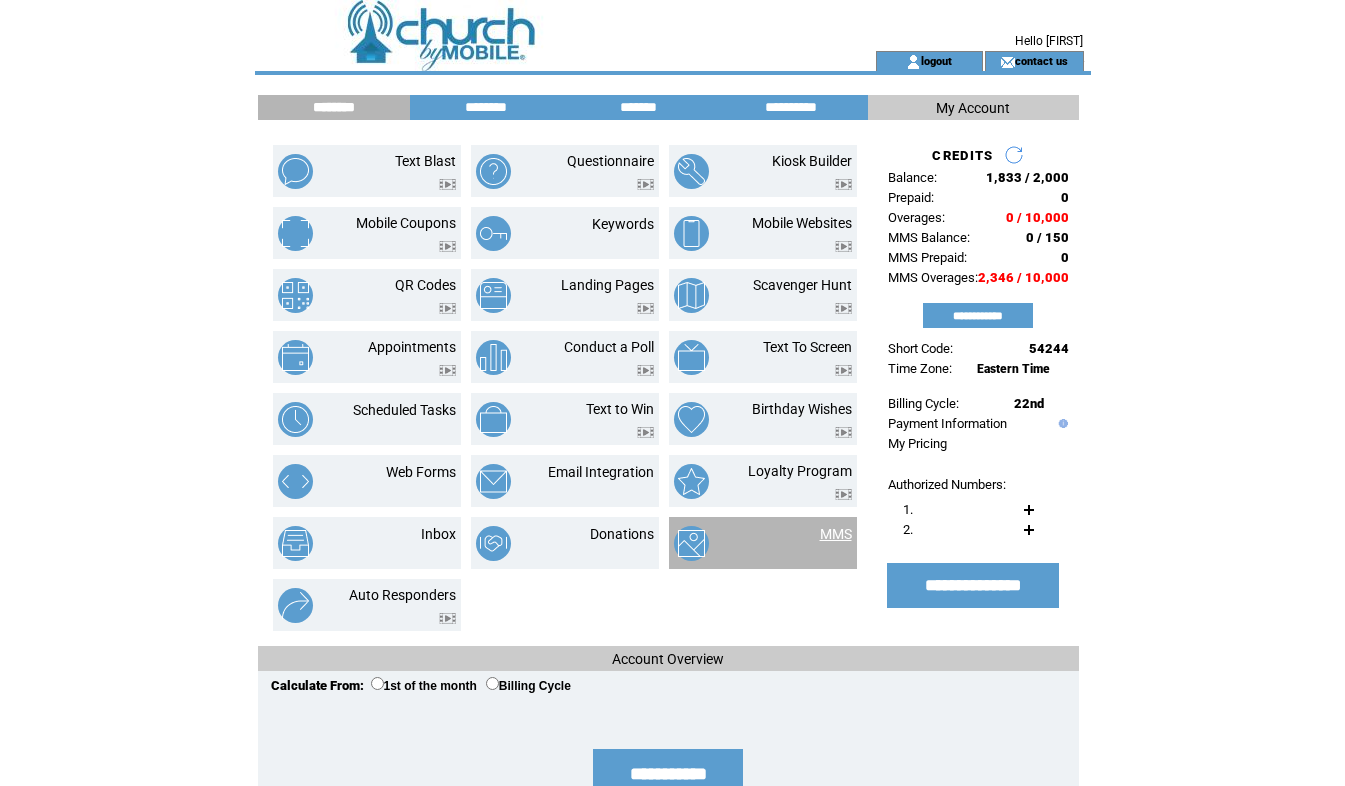 click on "MMS" at bounding box center [836, 534] 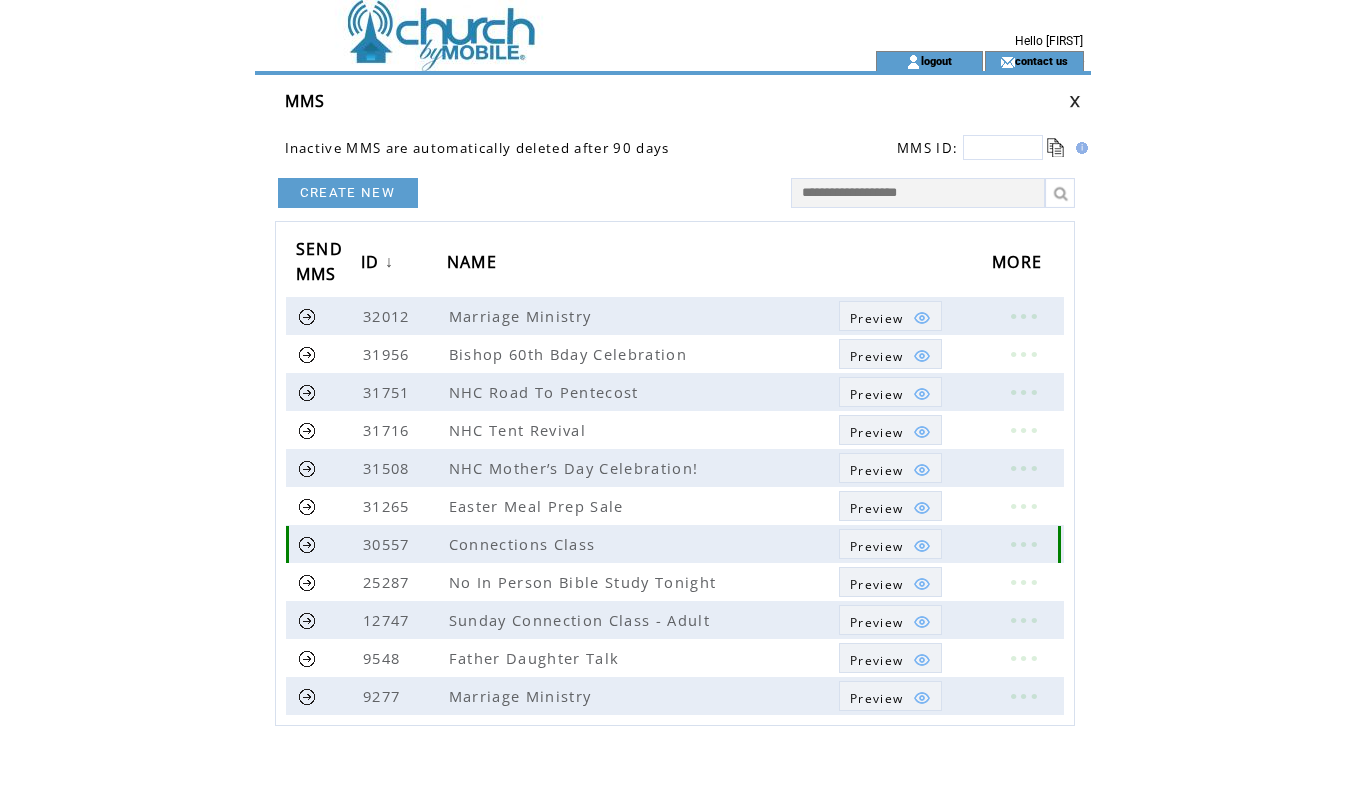 scroll, scrollTop: 0, scrollLeft: 0, axis: both 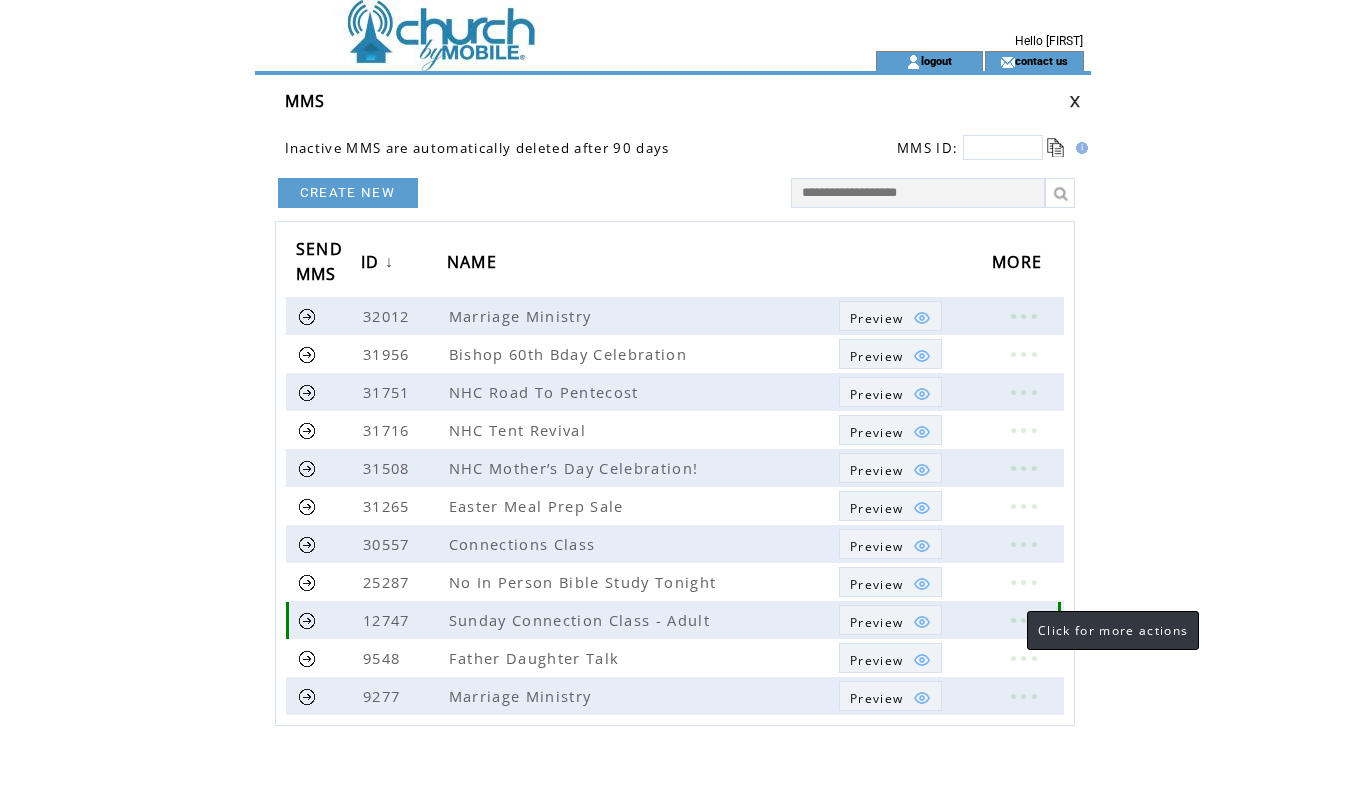 click at bounding box center (1023, 620) 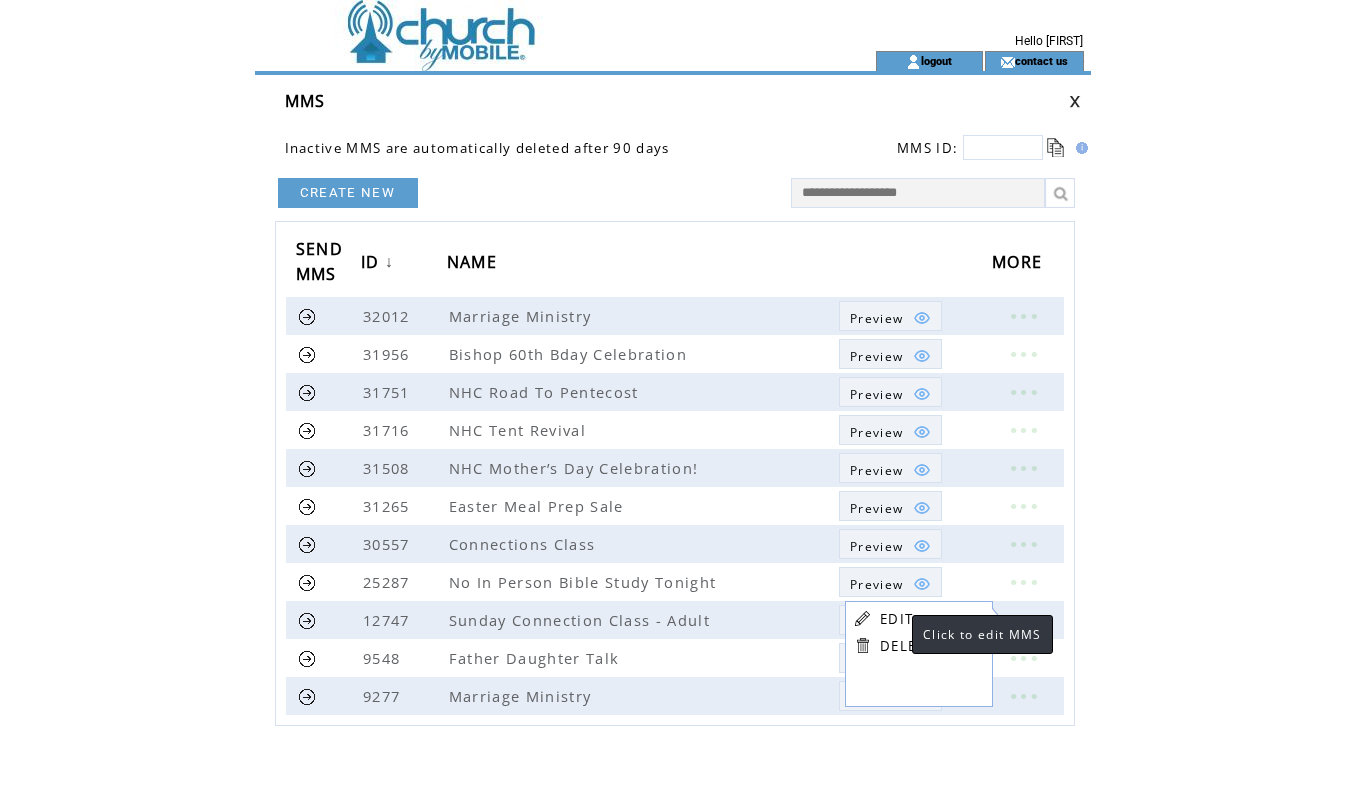 click on "EDIT" at bounding box center [896, 619] 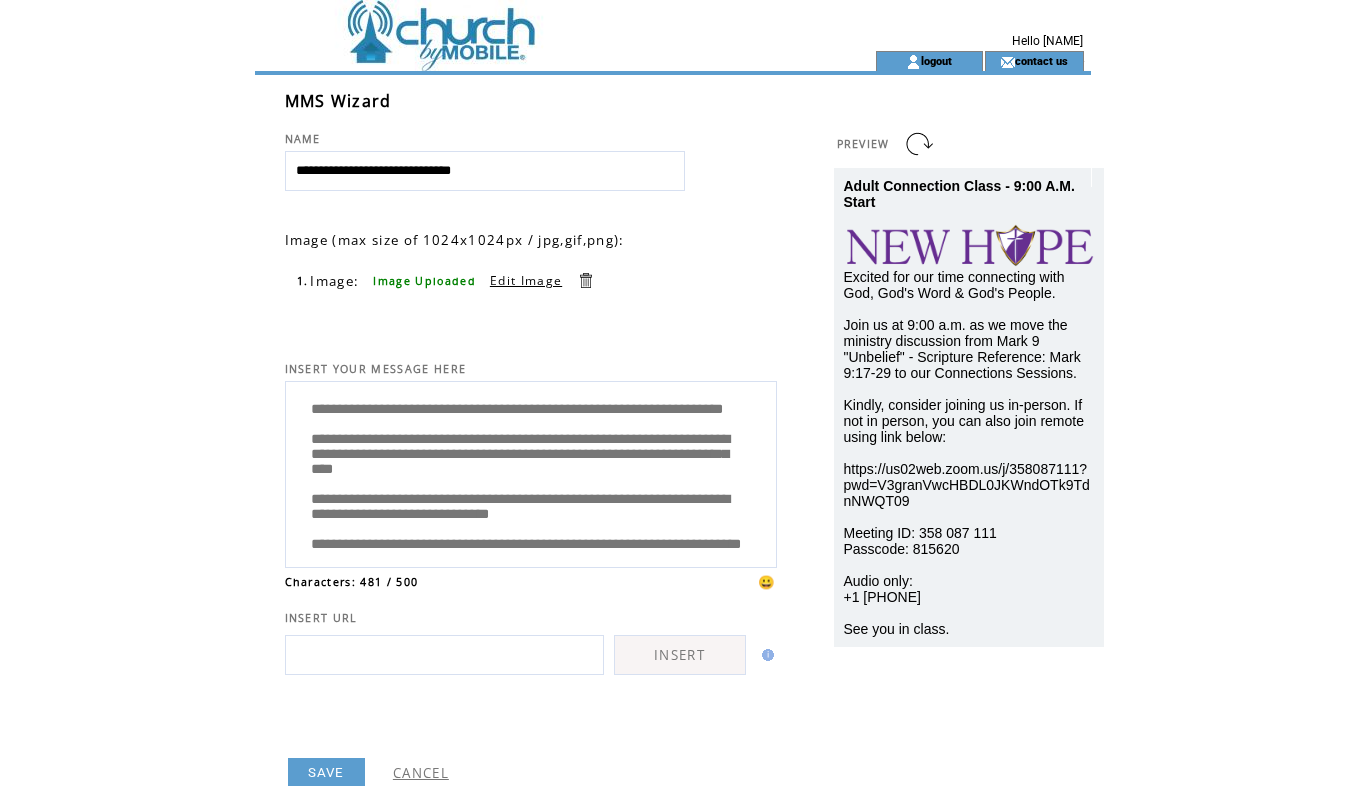 scroll, scrollTop: 0, scrollLeft: 0, axis: both 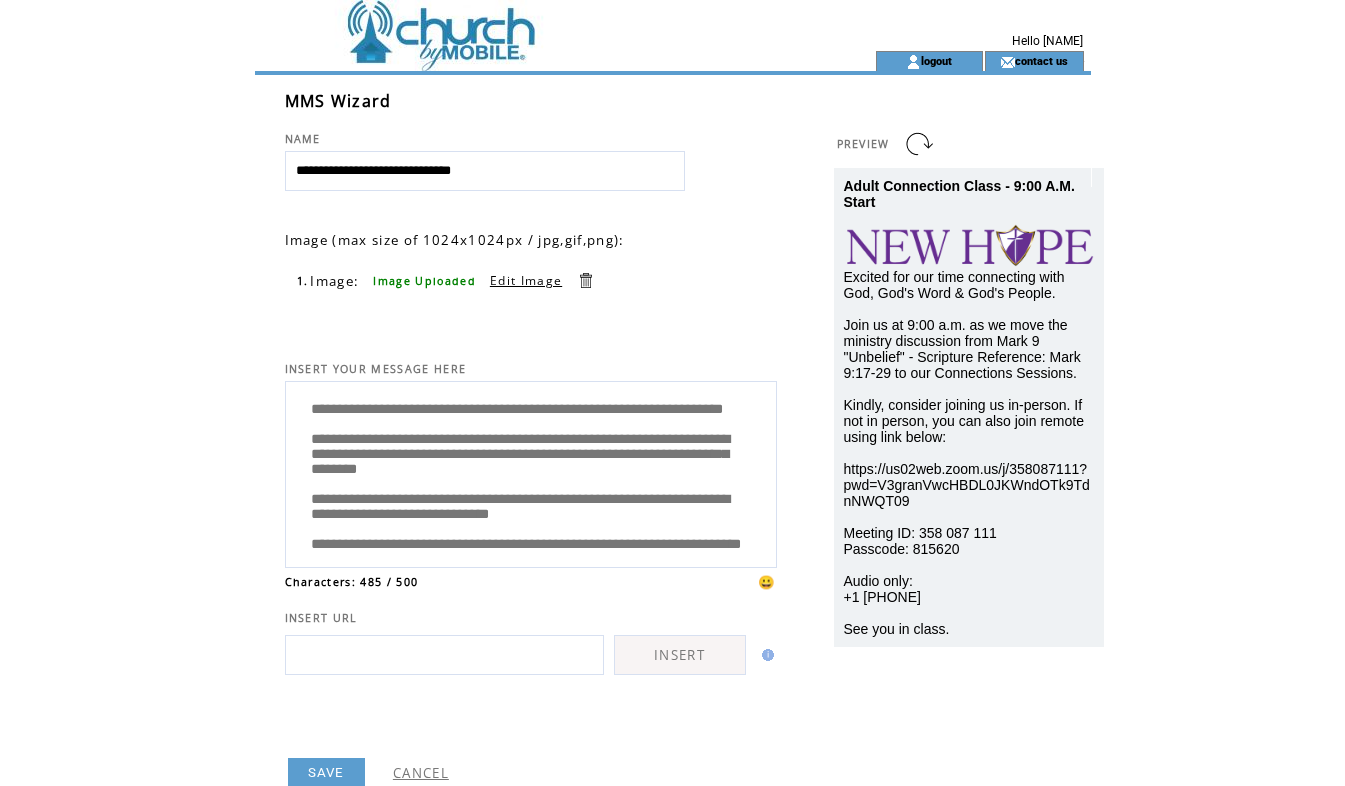 type on "**********" 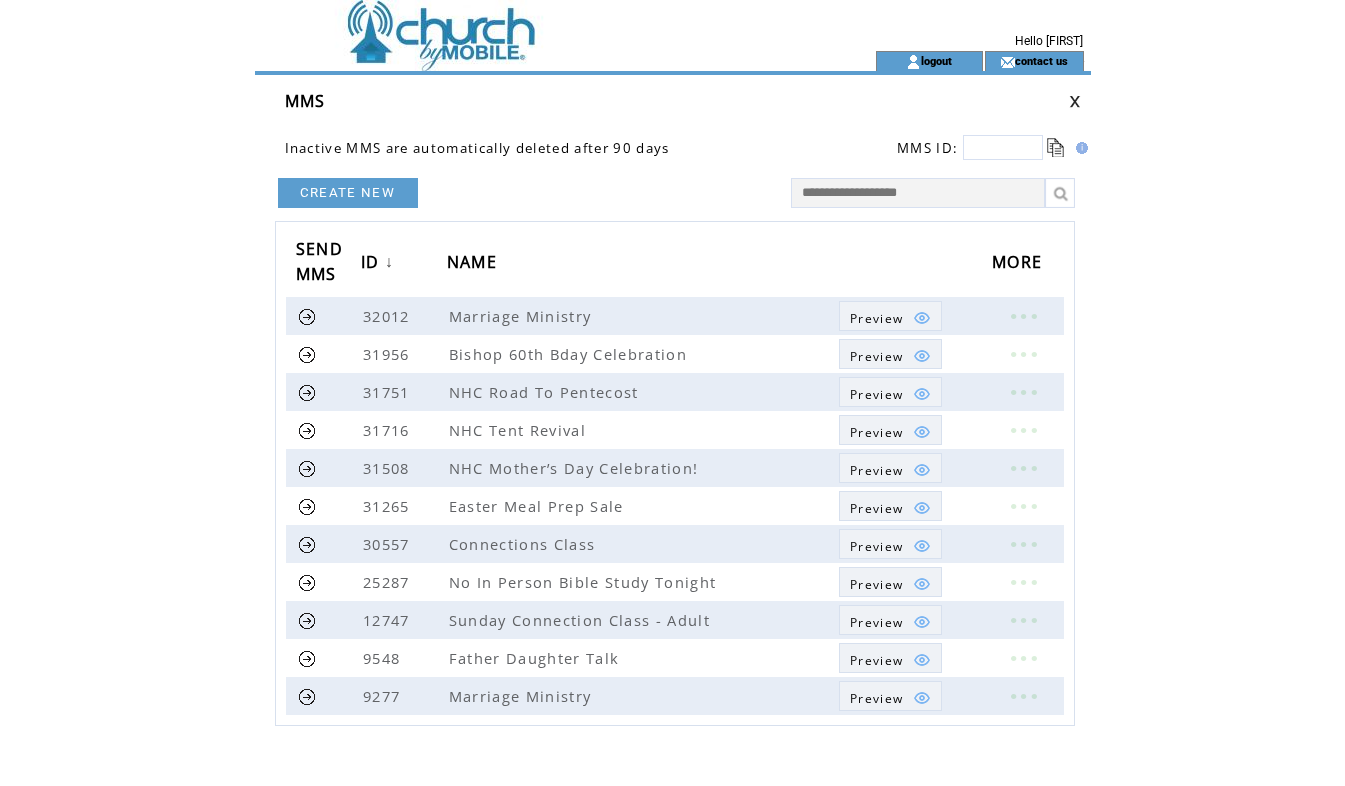 scroll, scrollTop: 0, scrollLeft: 0, axis: both 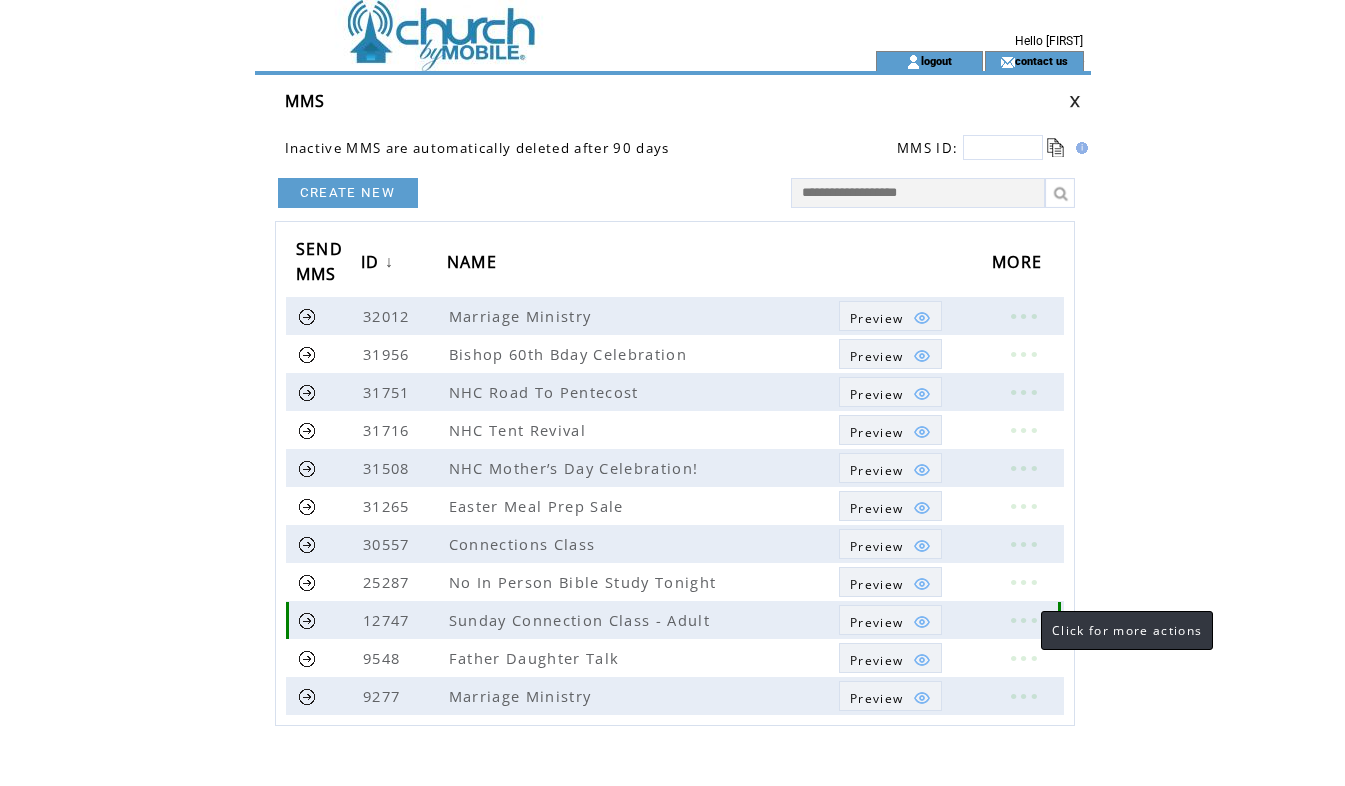 click at bounding box center [1023, 620] 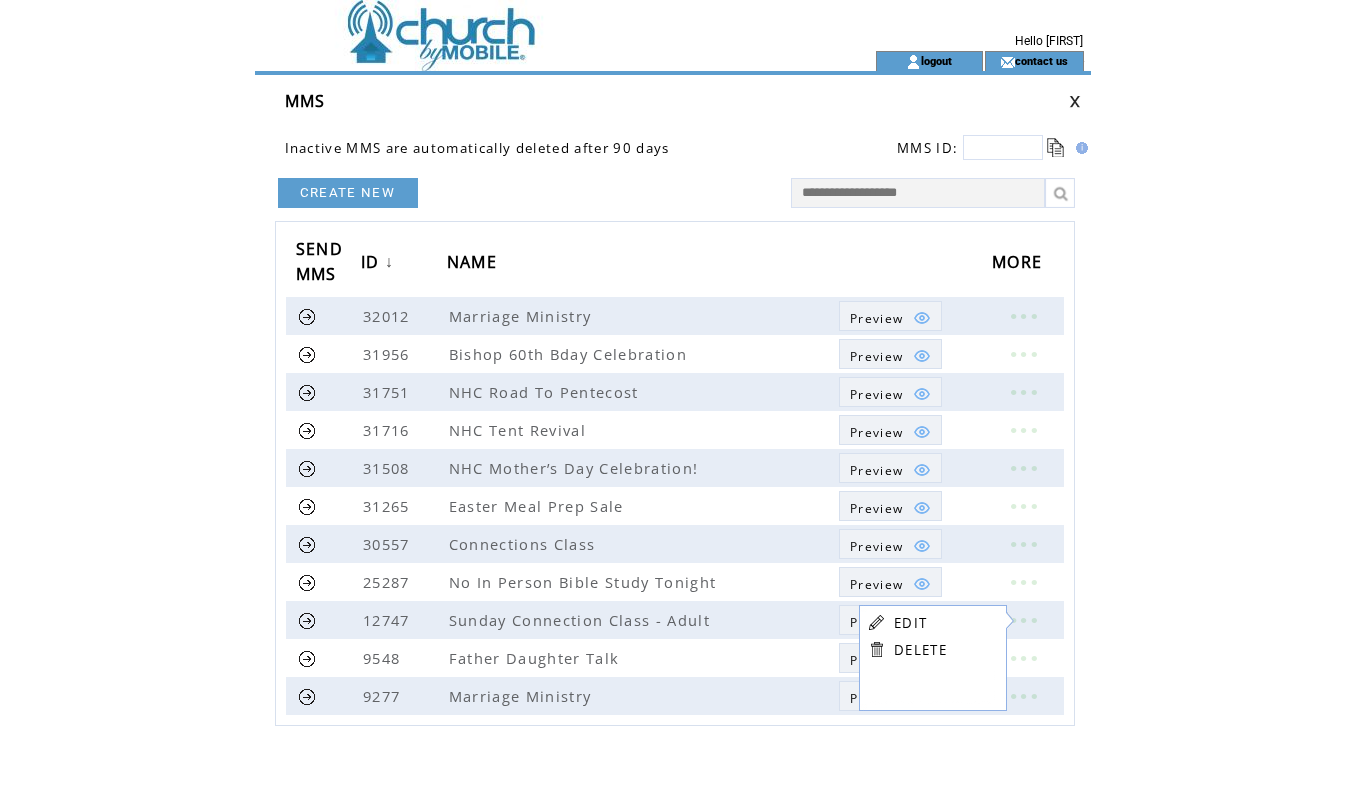 click on "EDIT" at bounding box center (910, 623) 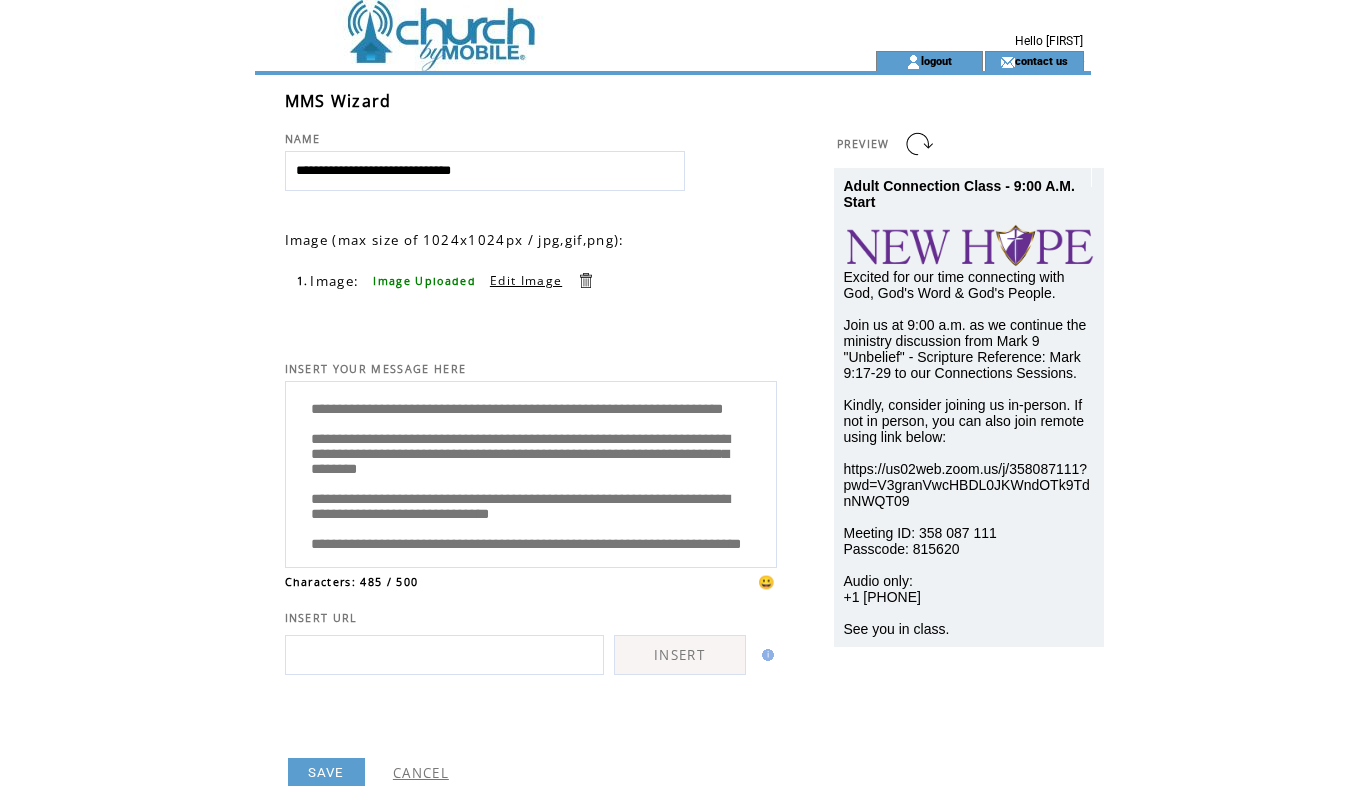 scroll, scrollTop: 0, scrollLeft: 0, axis: both 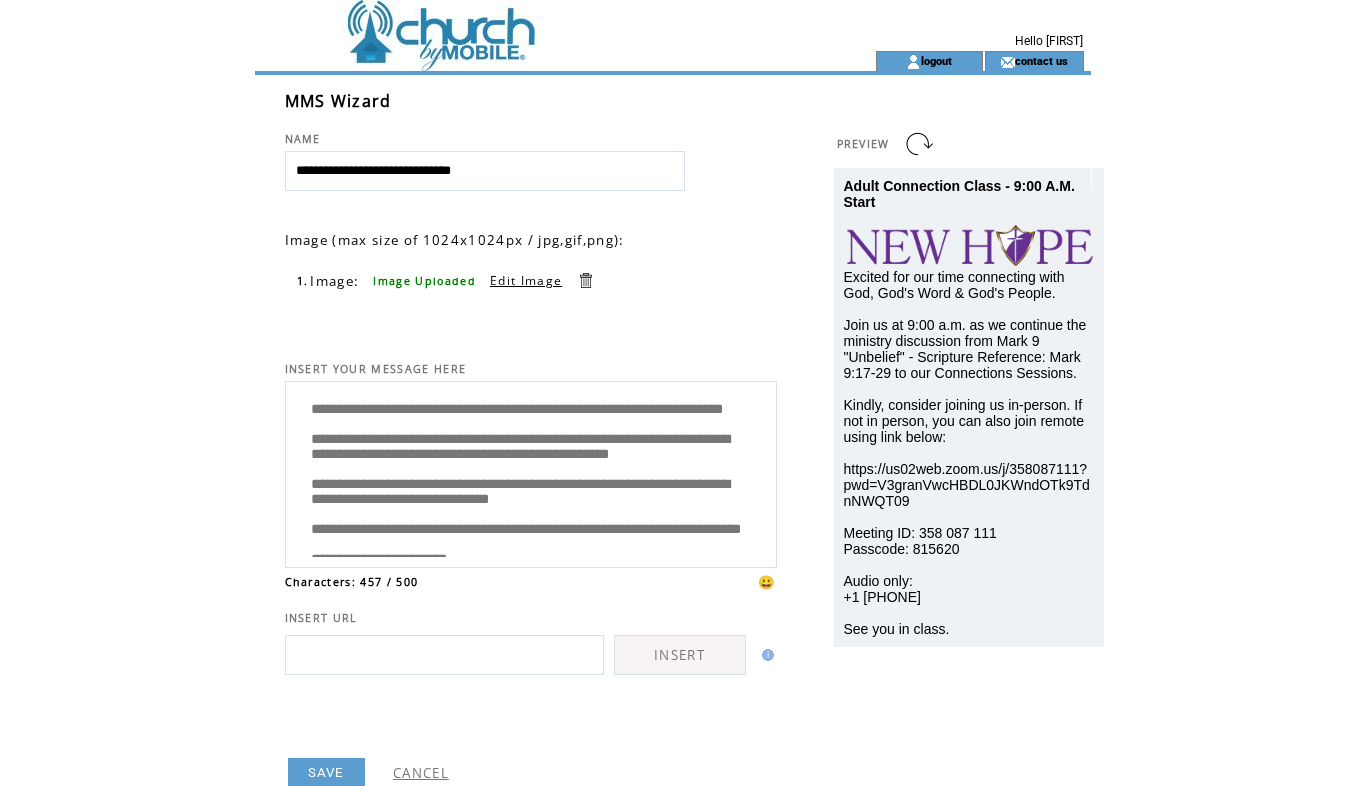 click on "**********" at bounding box center [531, 472] 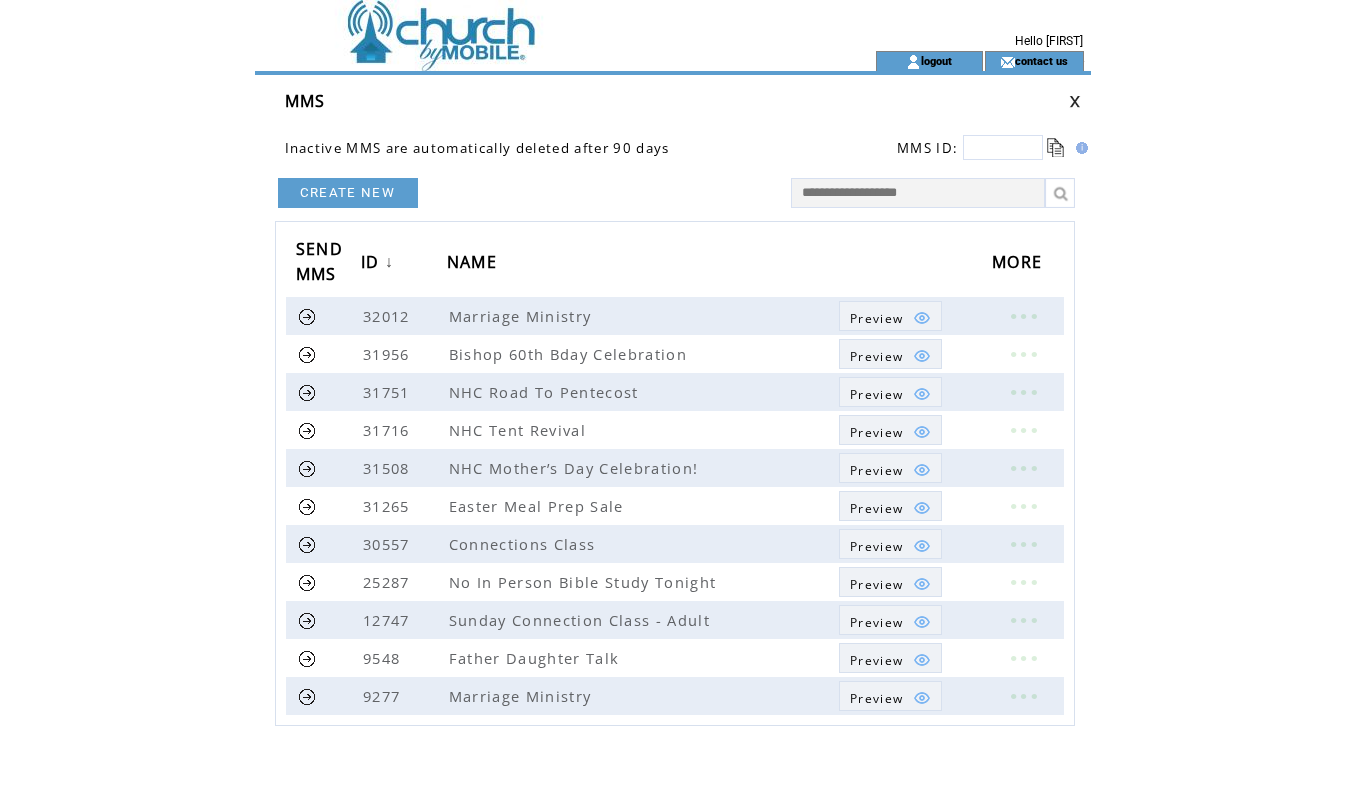 scroll, scrollTop: 0, scrollLeft: 0, axis: both 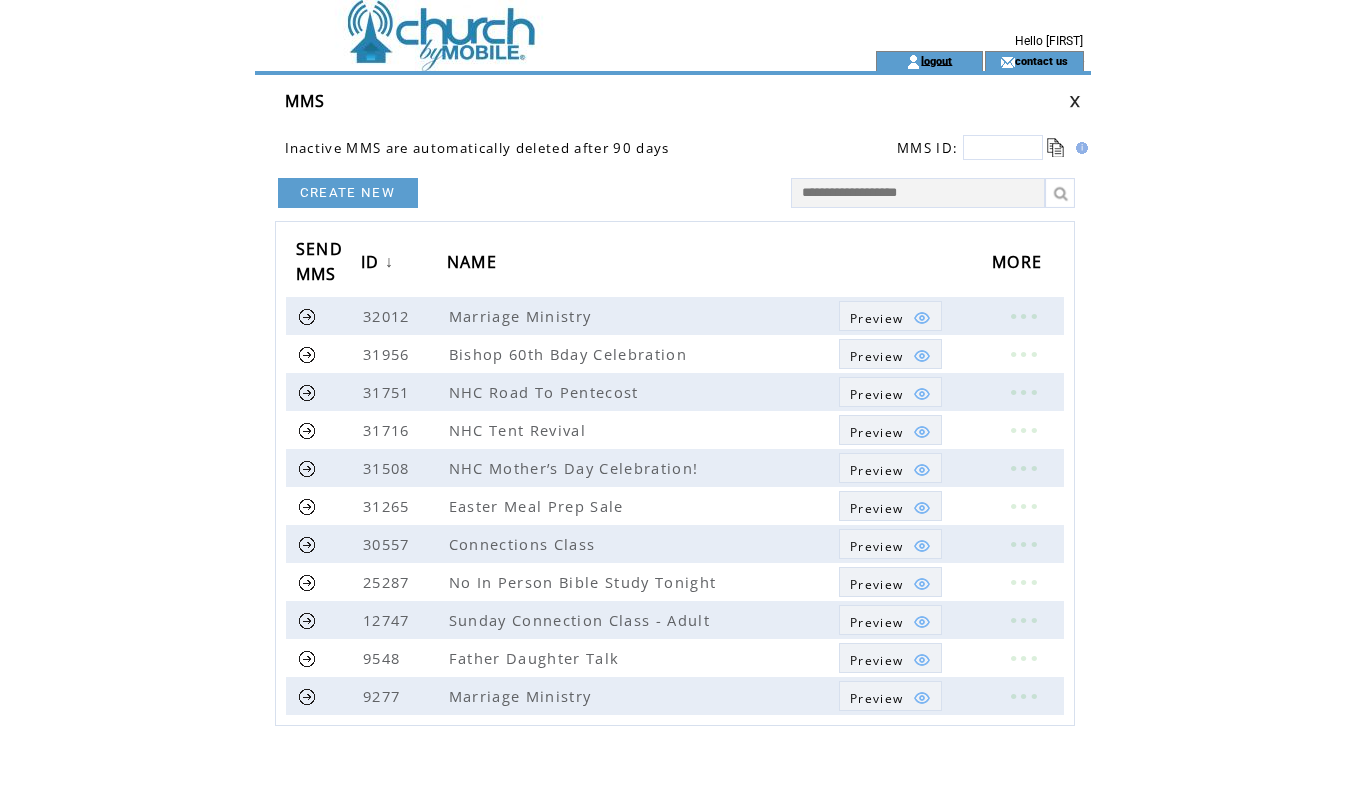 click on "logout" at bounding box center (936, 60) 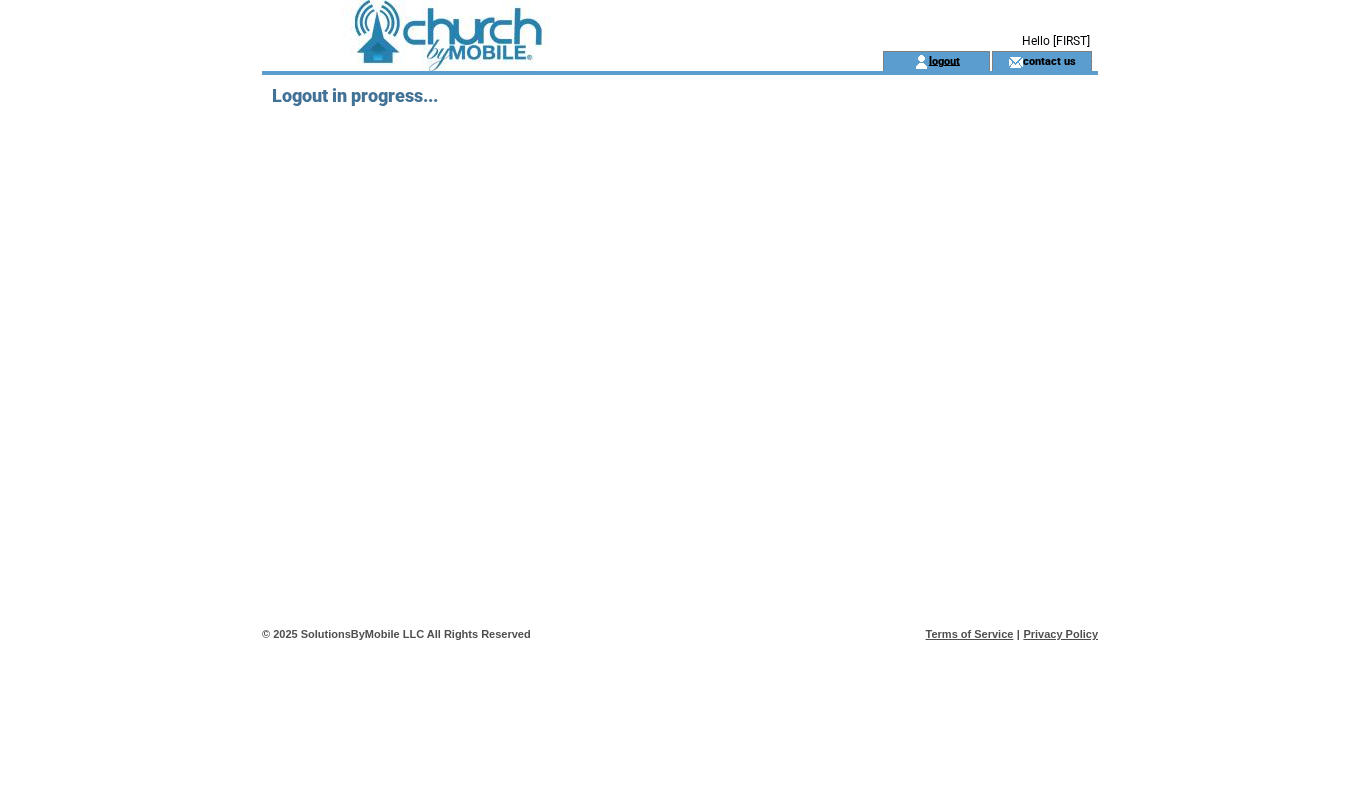 scroll, scrollTop: 0, scrollLeft: 0, axis: both 